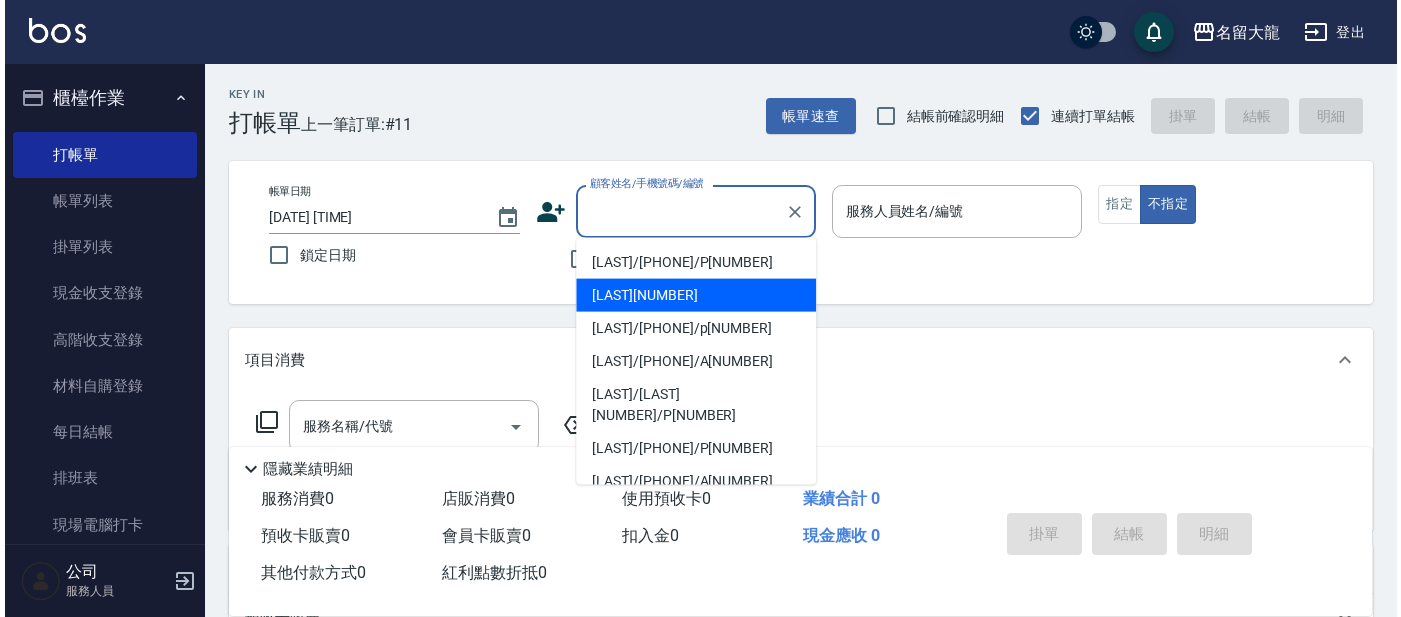 scroll, scrollTop: 0, scrollLeft: 0, axis: both 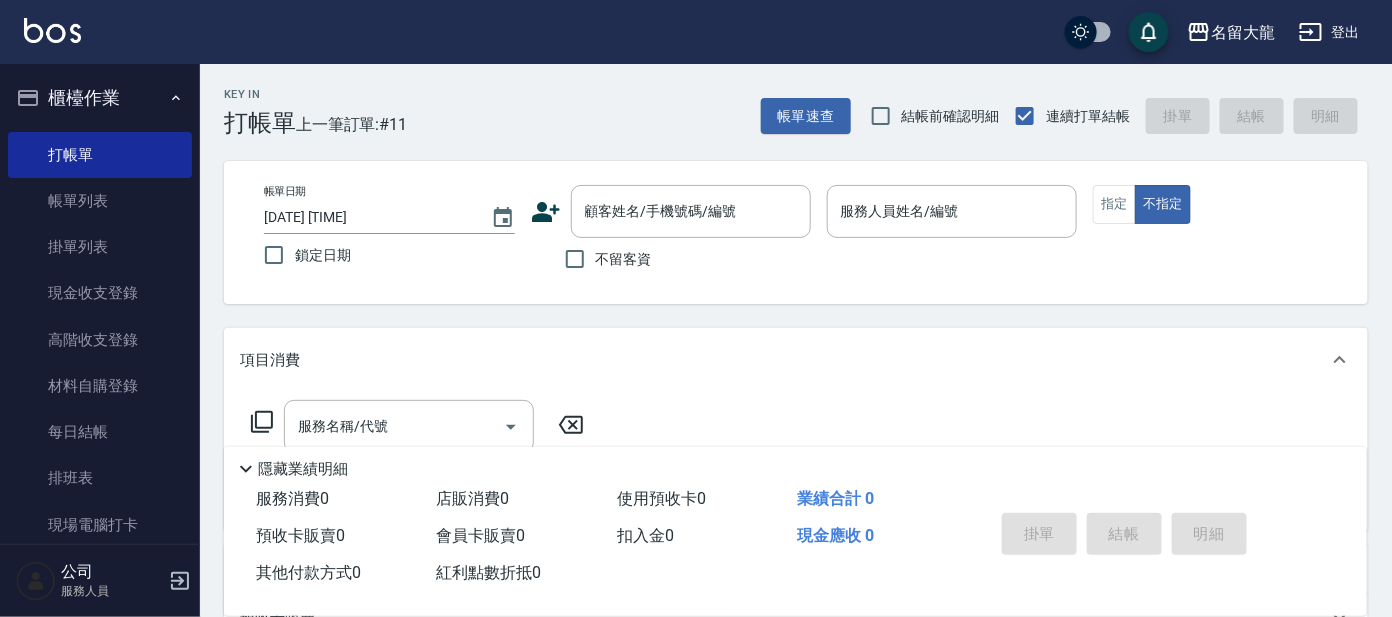click 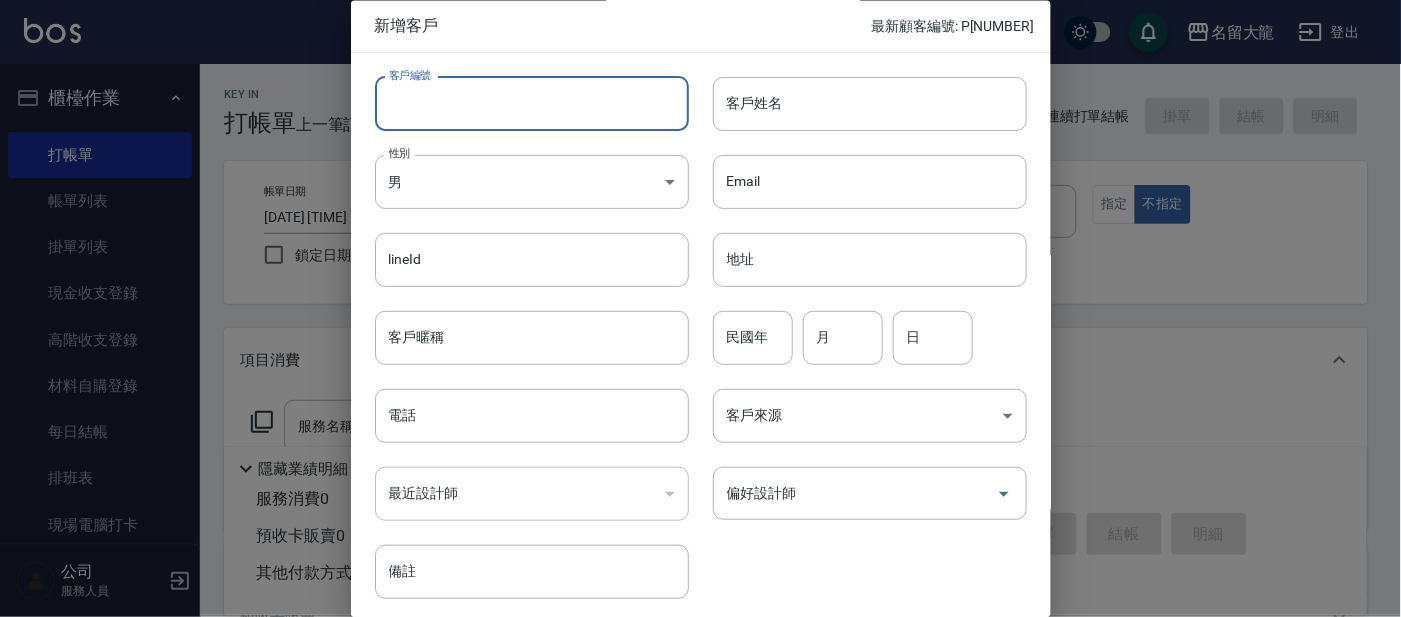 click on "客戶編號" at bounding box center [532, 104] 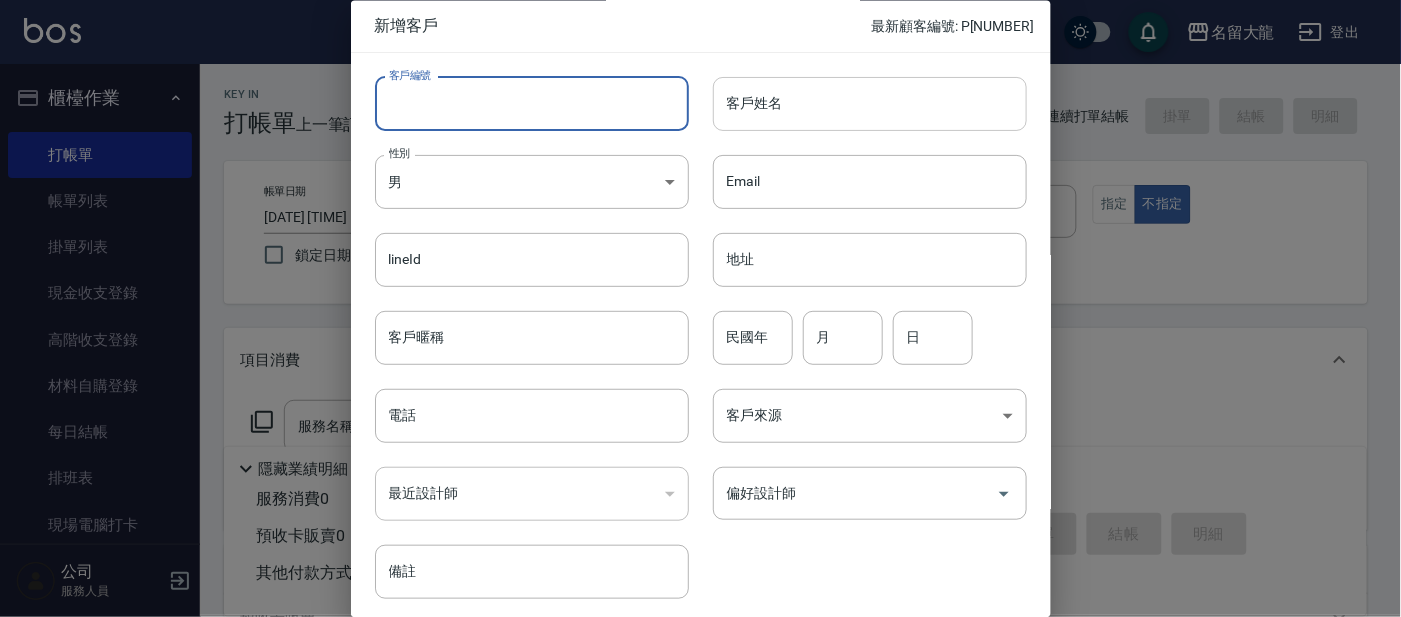 click on "客戶姓名" at bounding box center (870, 104) 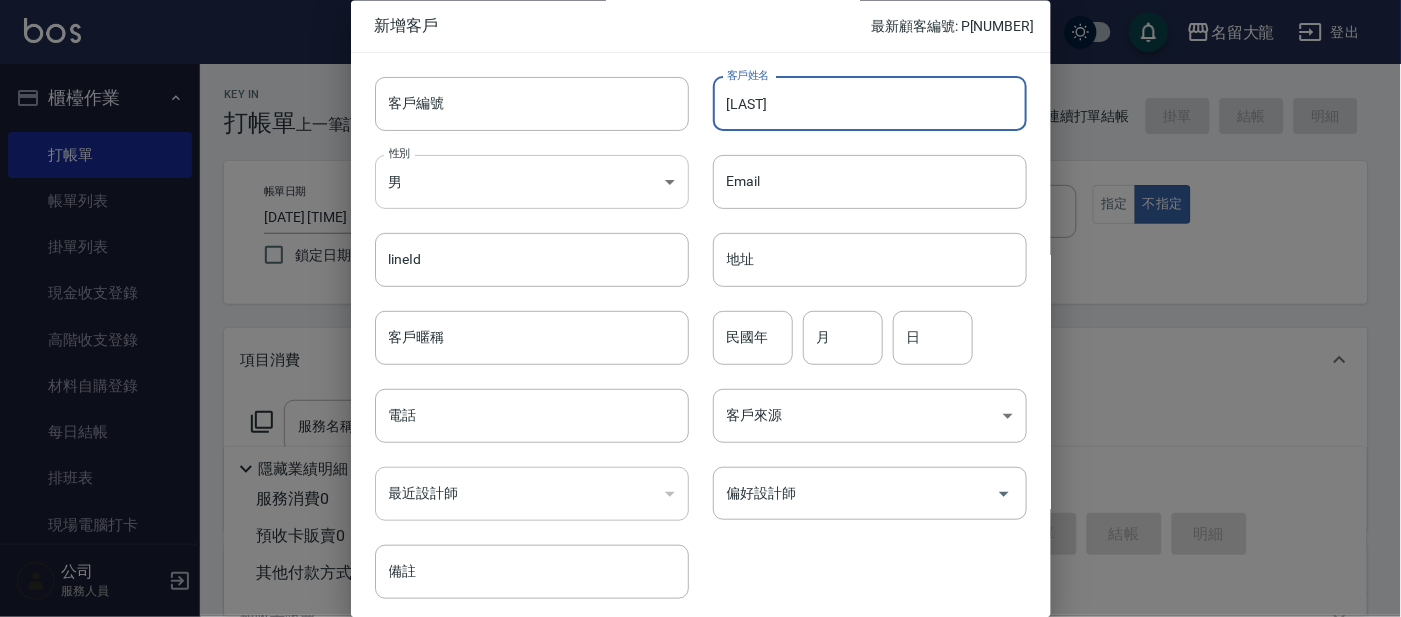 type on "[LAST]" 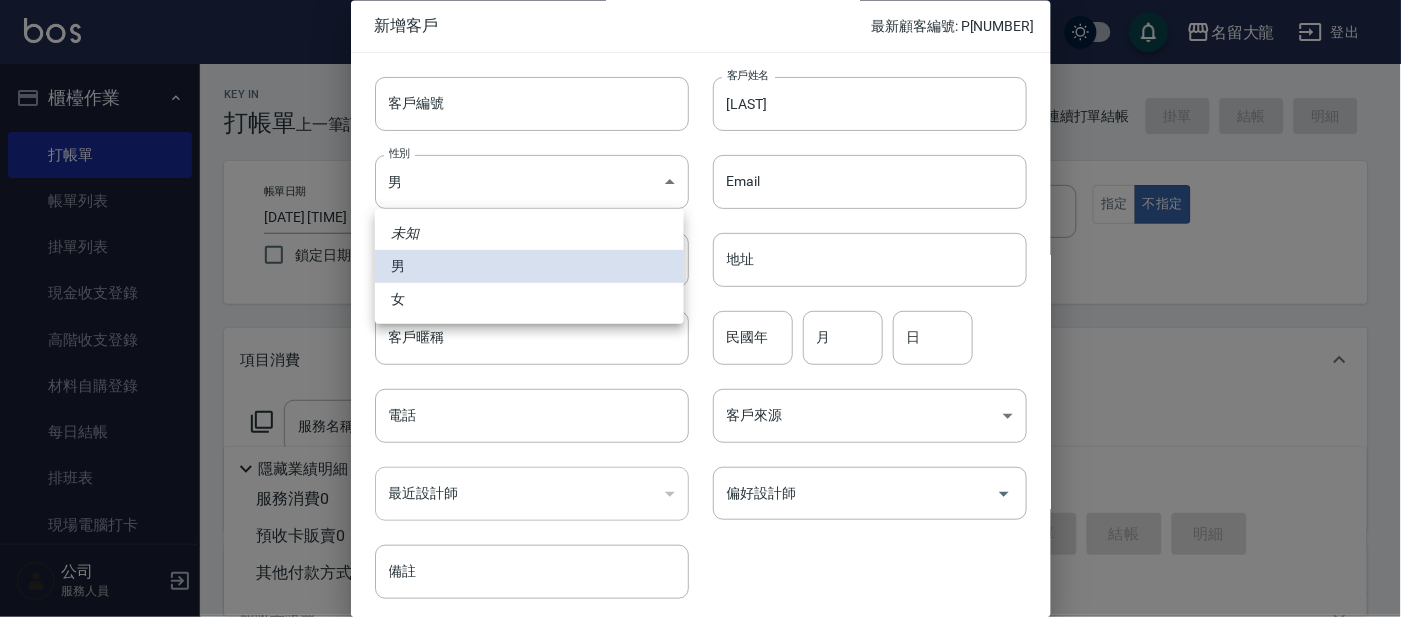 click on "女" at bounding box center (529, 299) 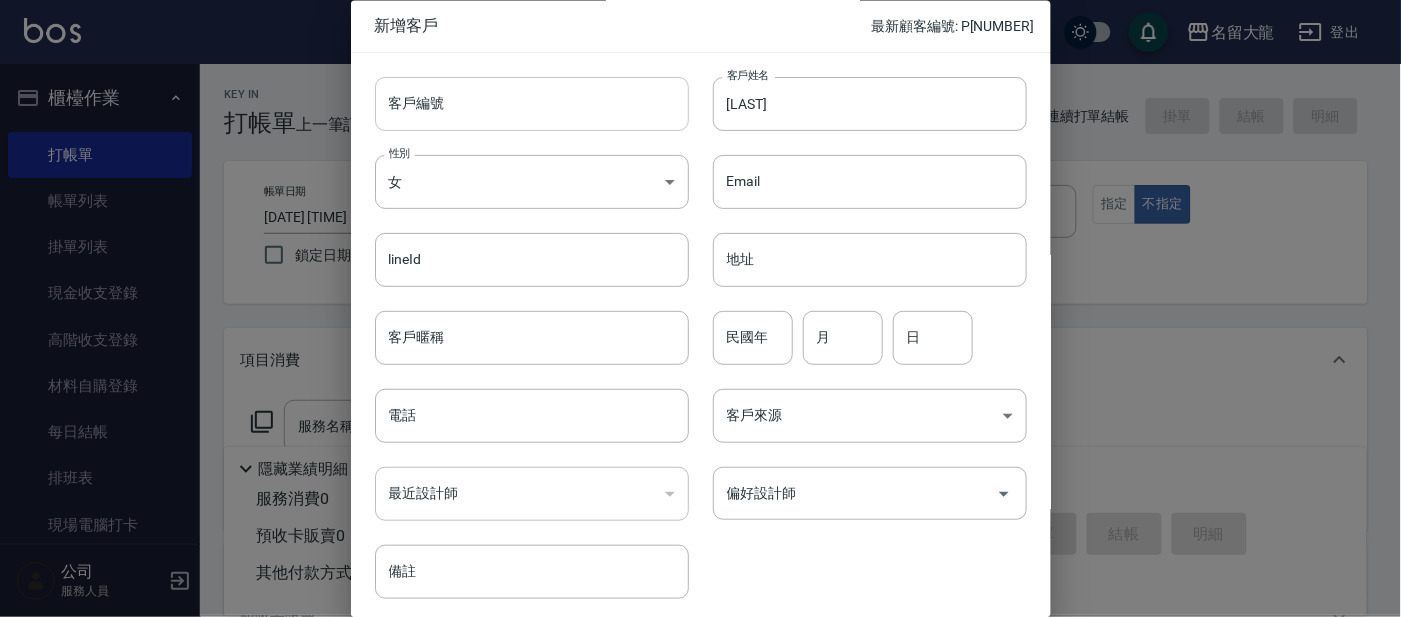 click on "客戶編號" at bounding box center (532, 104) 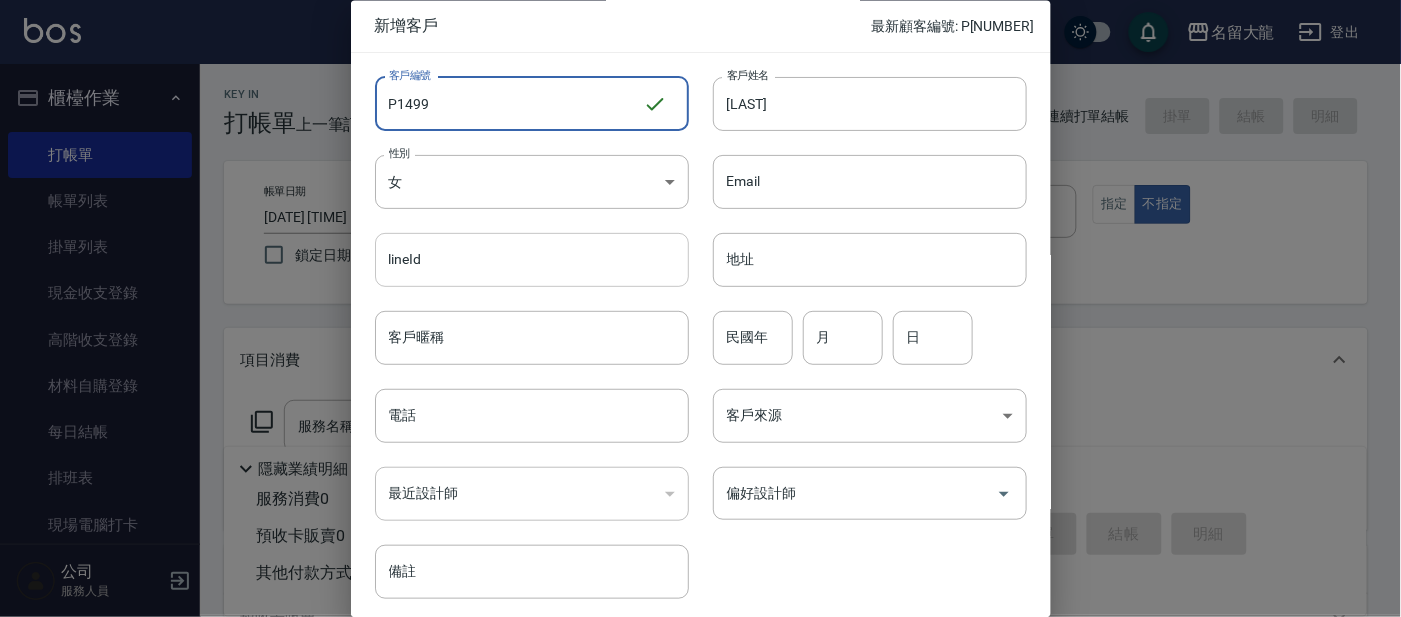 type on "P1499" 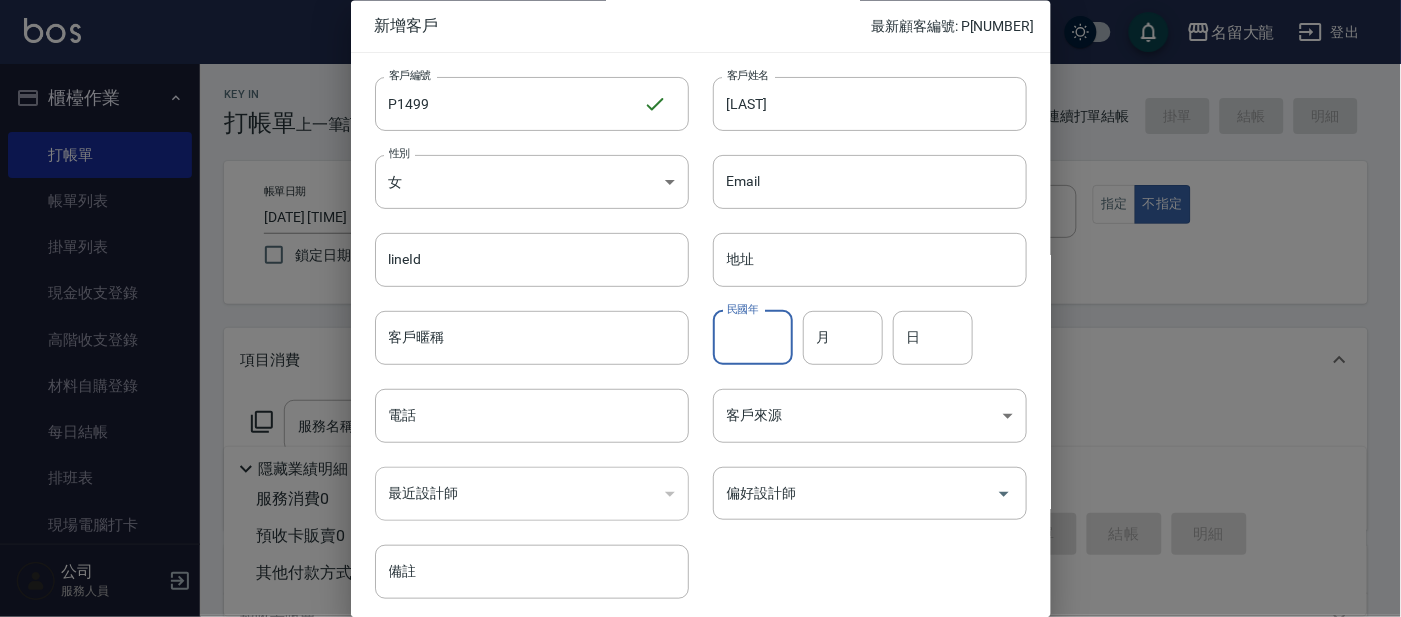 click on "民國年" at bounding box center (753, 338) 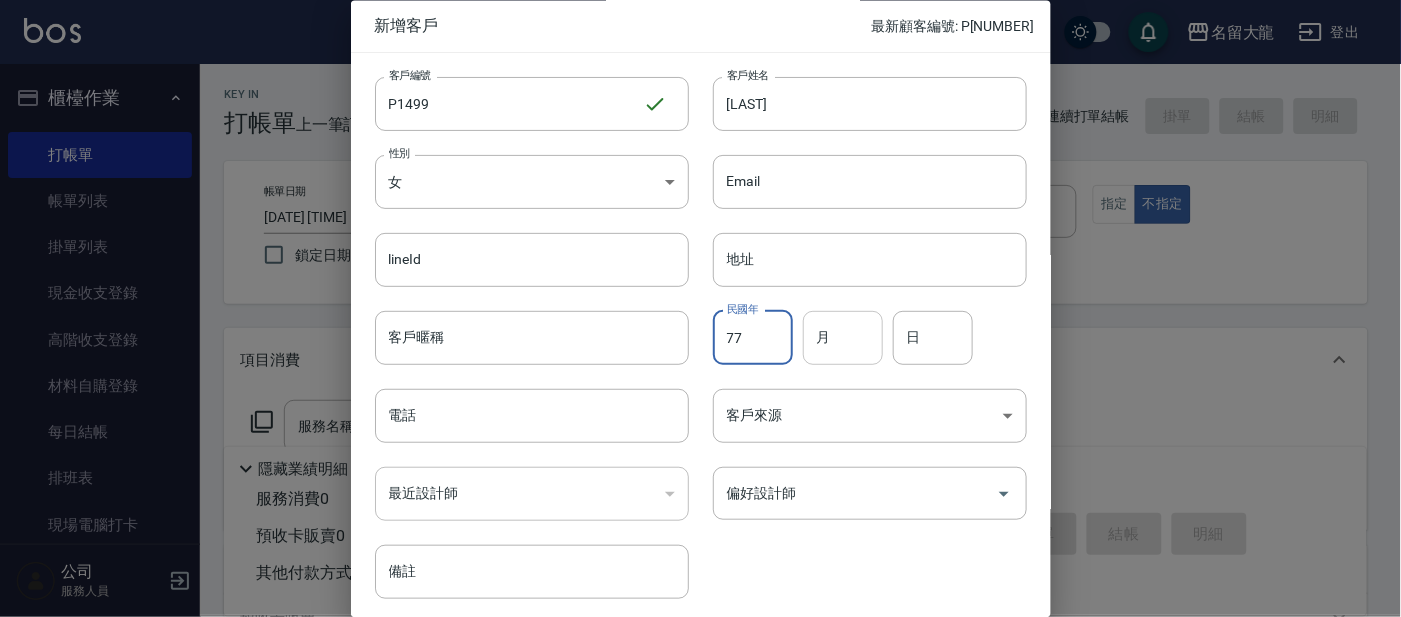 type on "77" 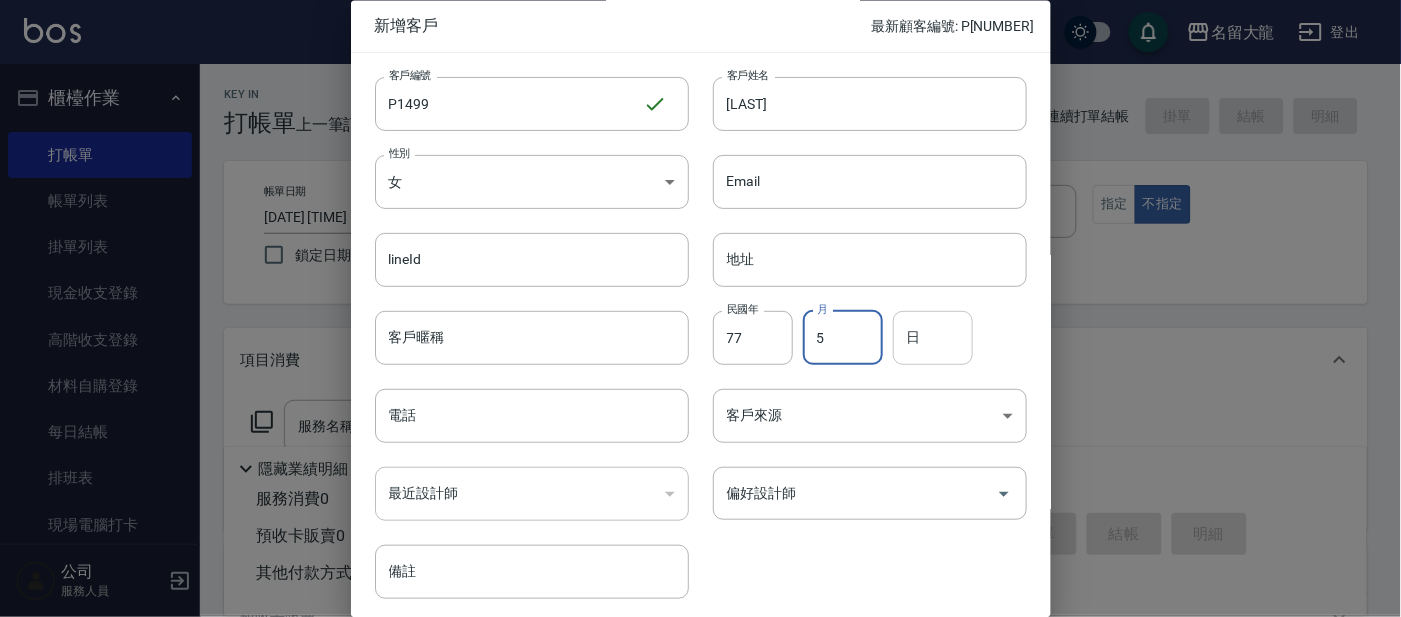 type on "5" 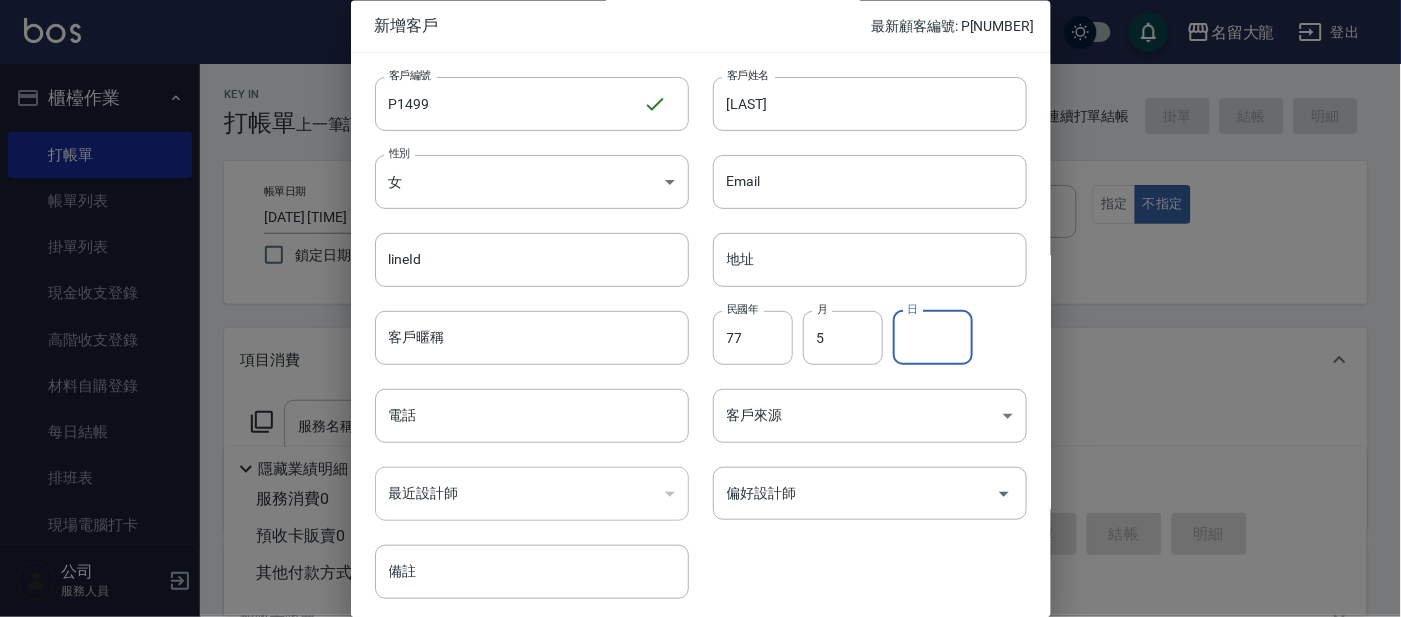 click on "日" at bounding box center [933, 338] 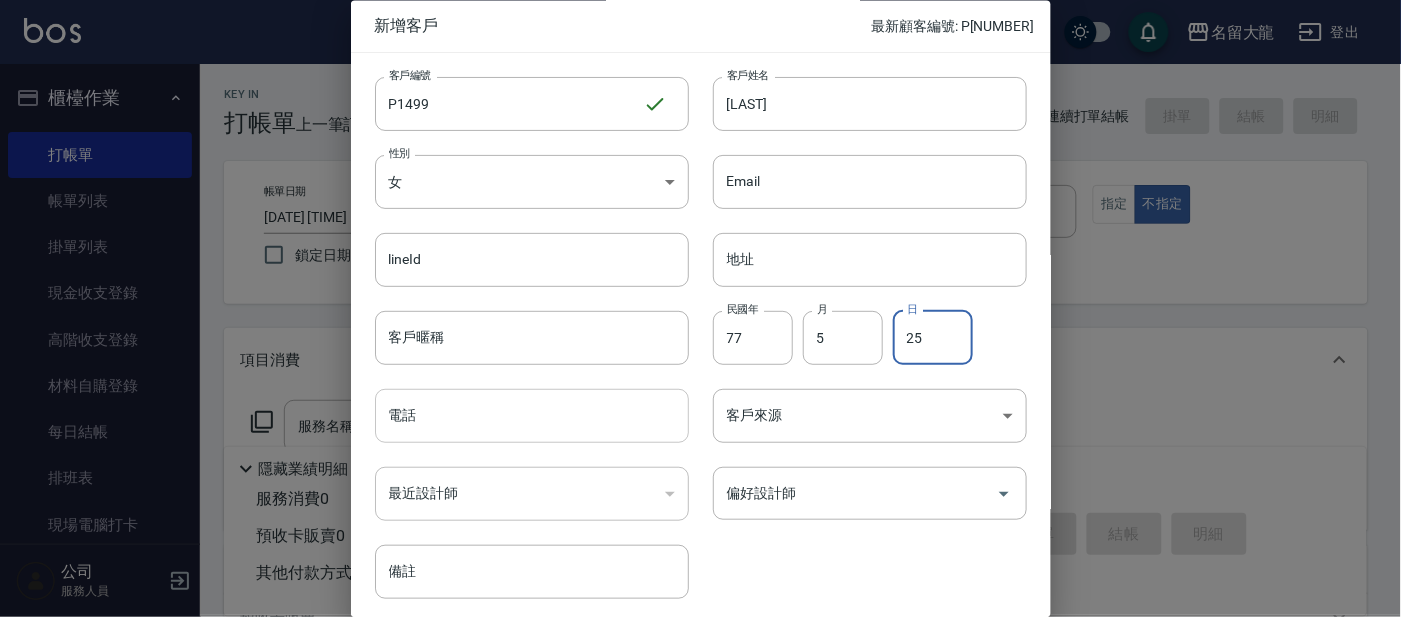 type on "25" 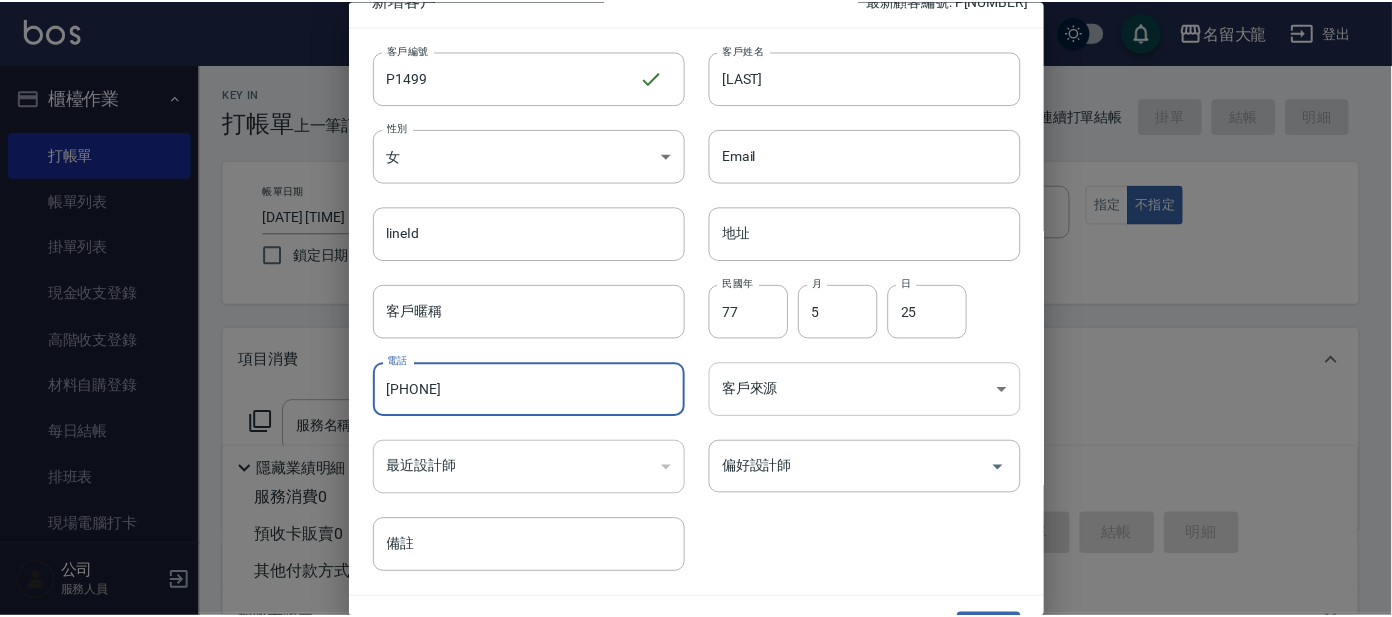 scroll, scrollTop: 75, scrollLeft: 0, axis: vertical 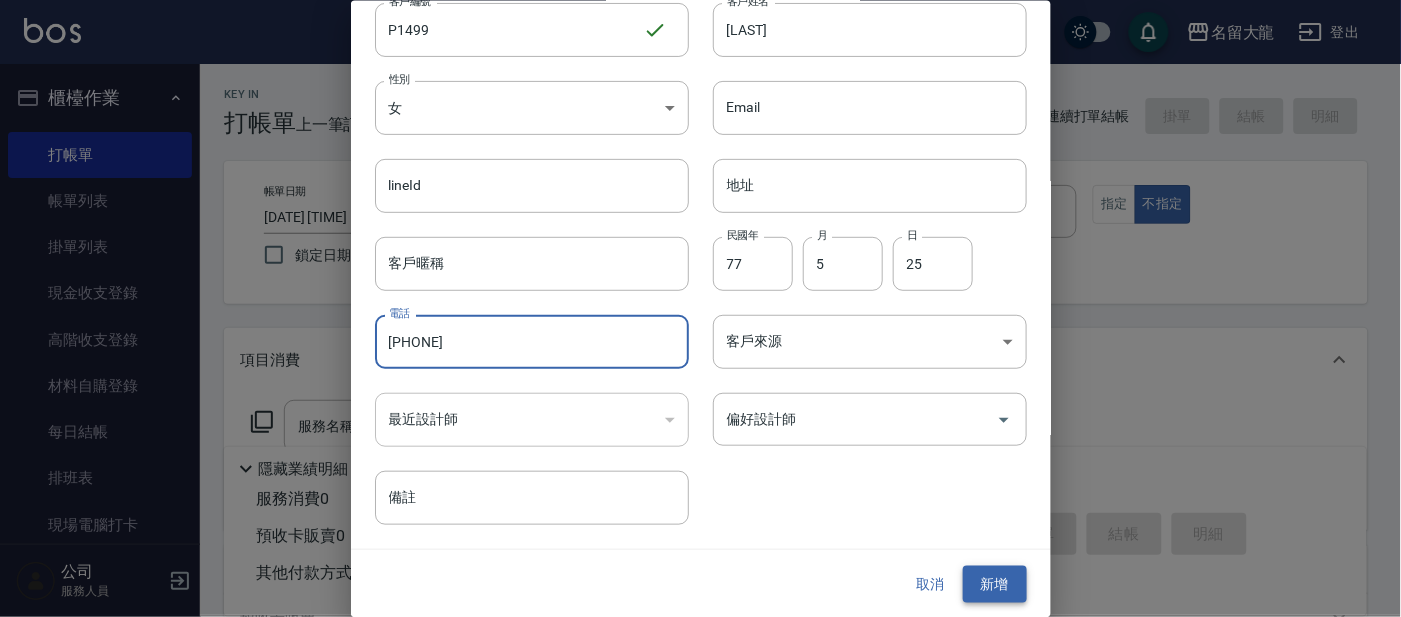 type on "[PHONE]" 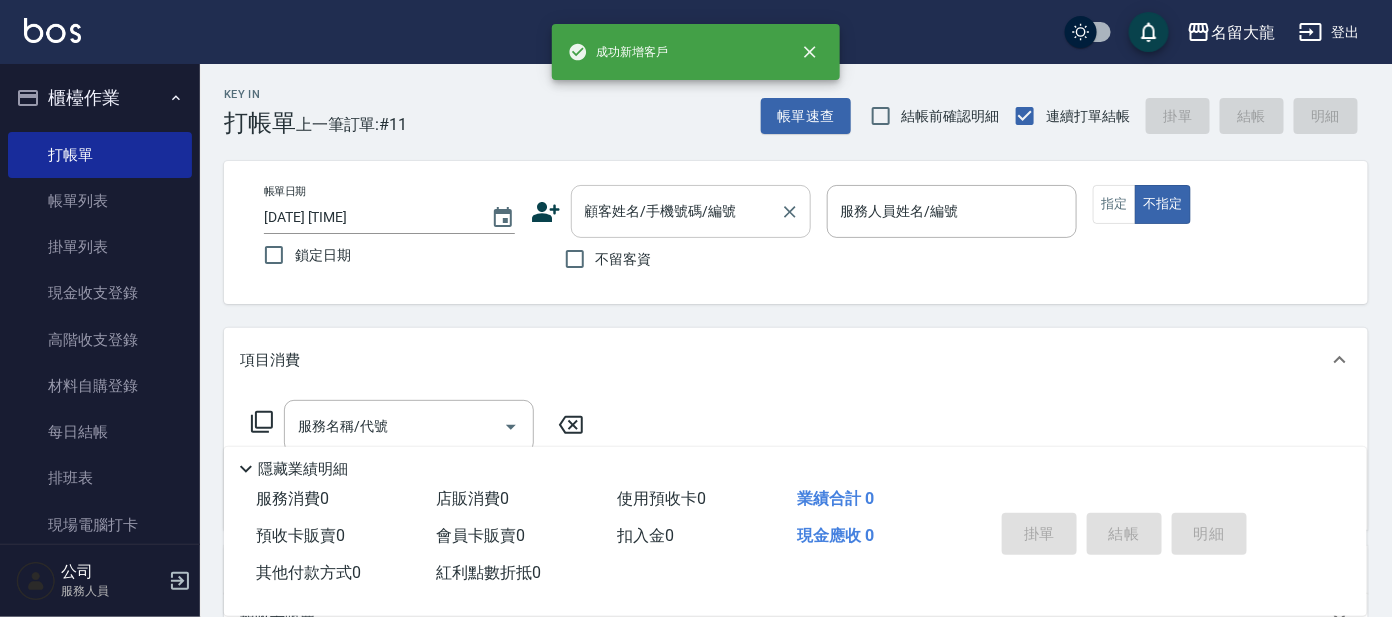 click on "顧客姓名/手機號碼/編號" at bounding box center (676, 211) 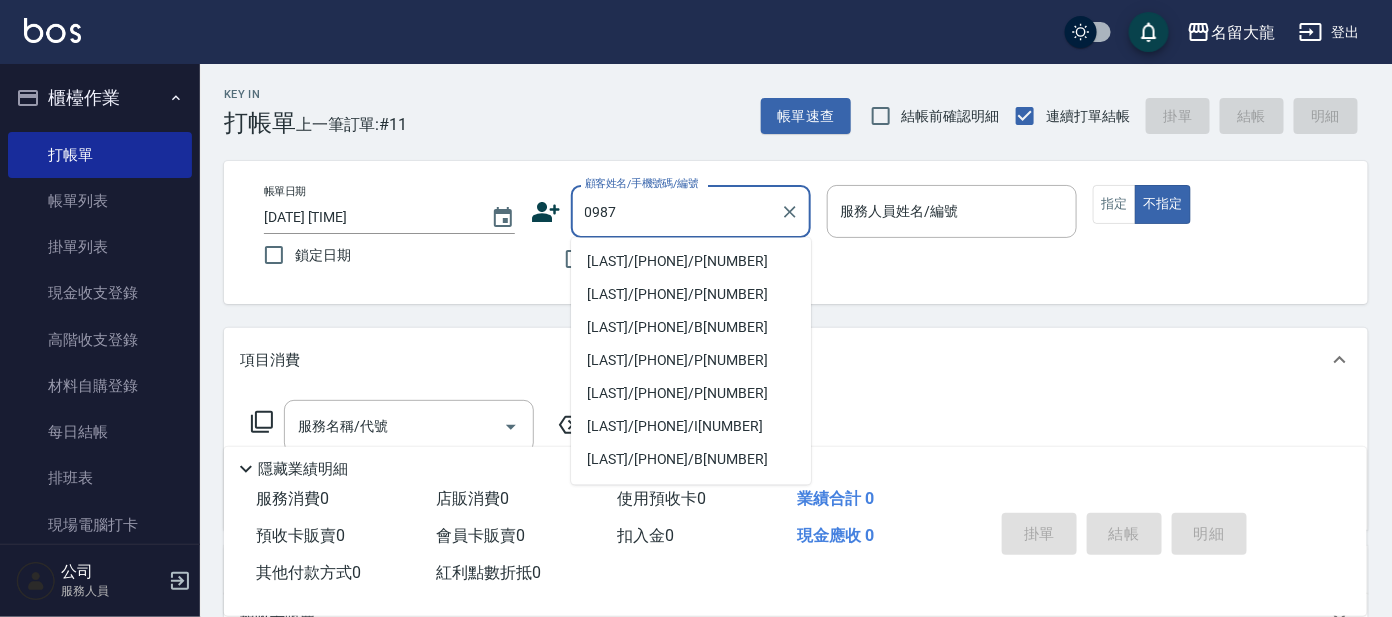 click on "[LAST]/[PHONE]/P[NUMBER]" at bounding box center [691, 262] 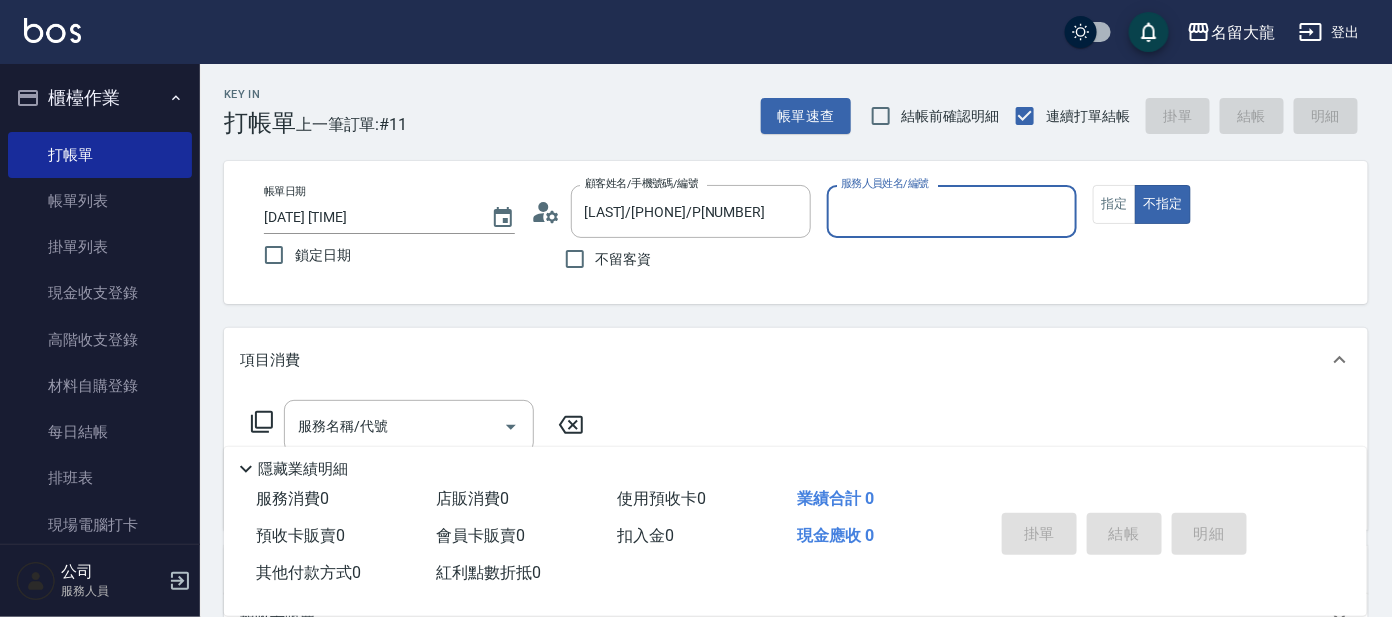 click on "服務人員姓名/編號" at bounding box center [952, 211] 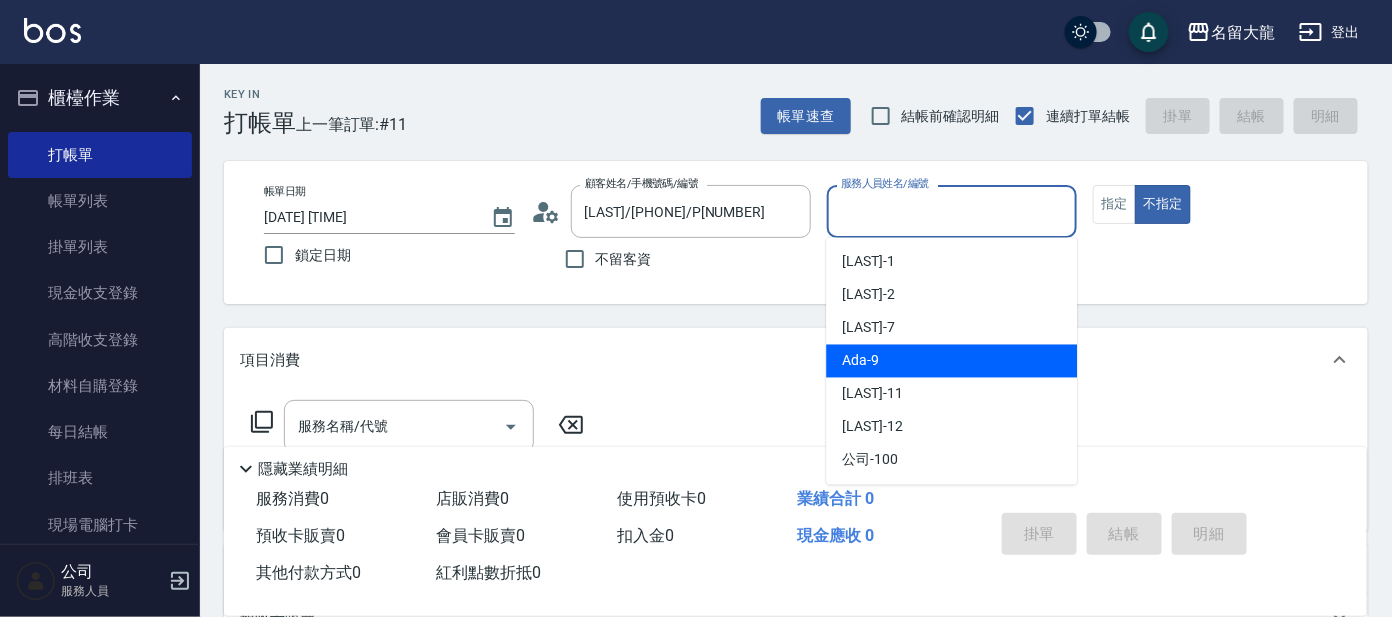 click on "Ada -[NUMBER]" at bounding box center [860, 361] 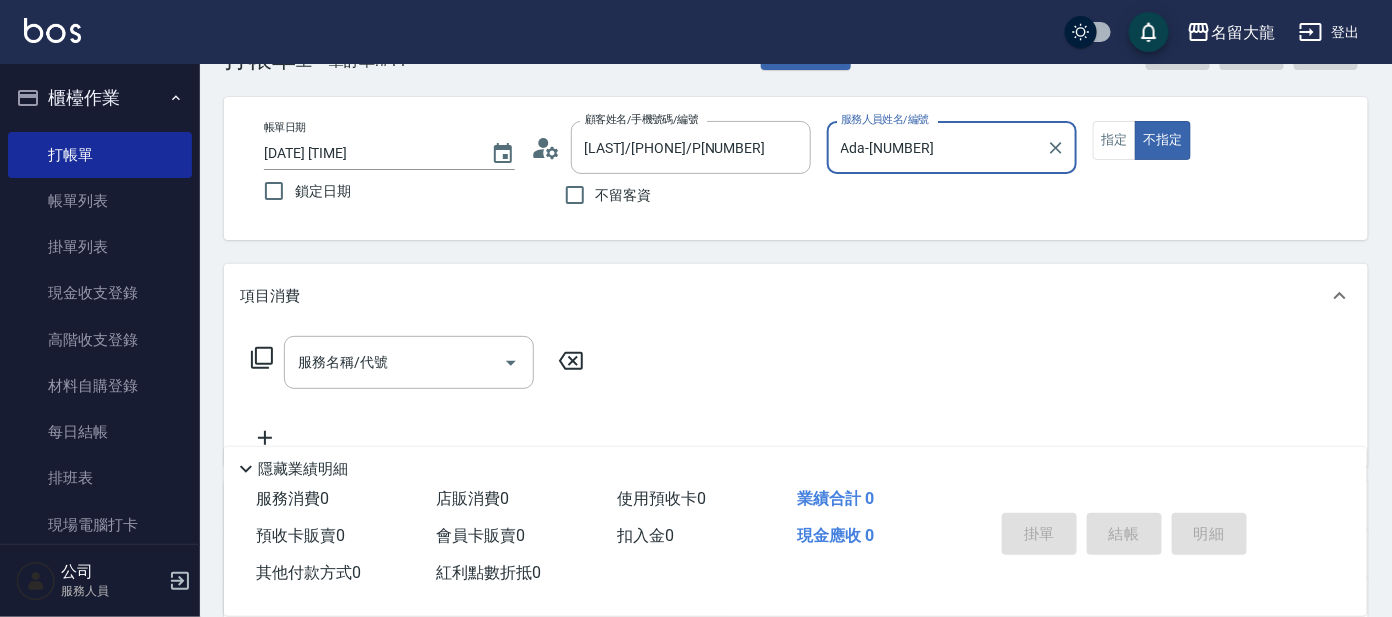 scroll, scrollTop: 124, scrollLeft: 0, axis: vertical 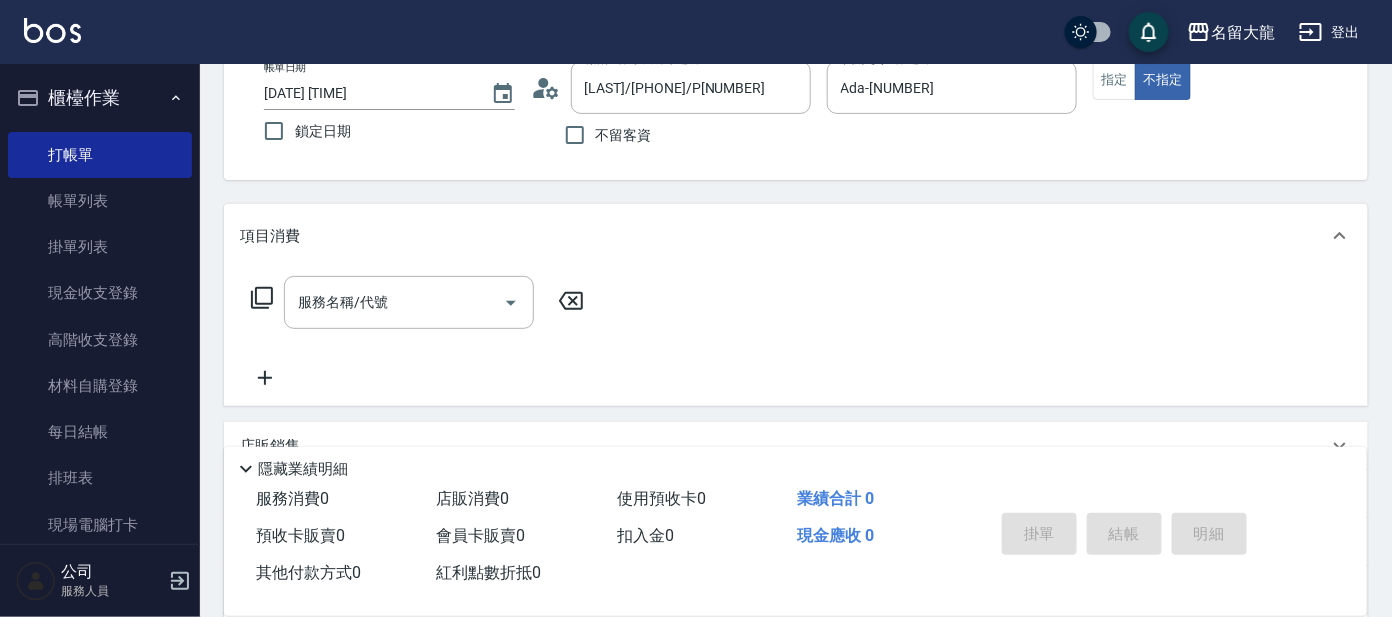 click 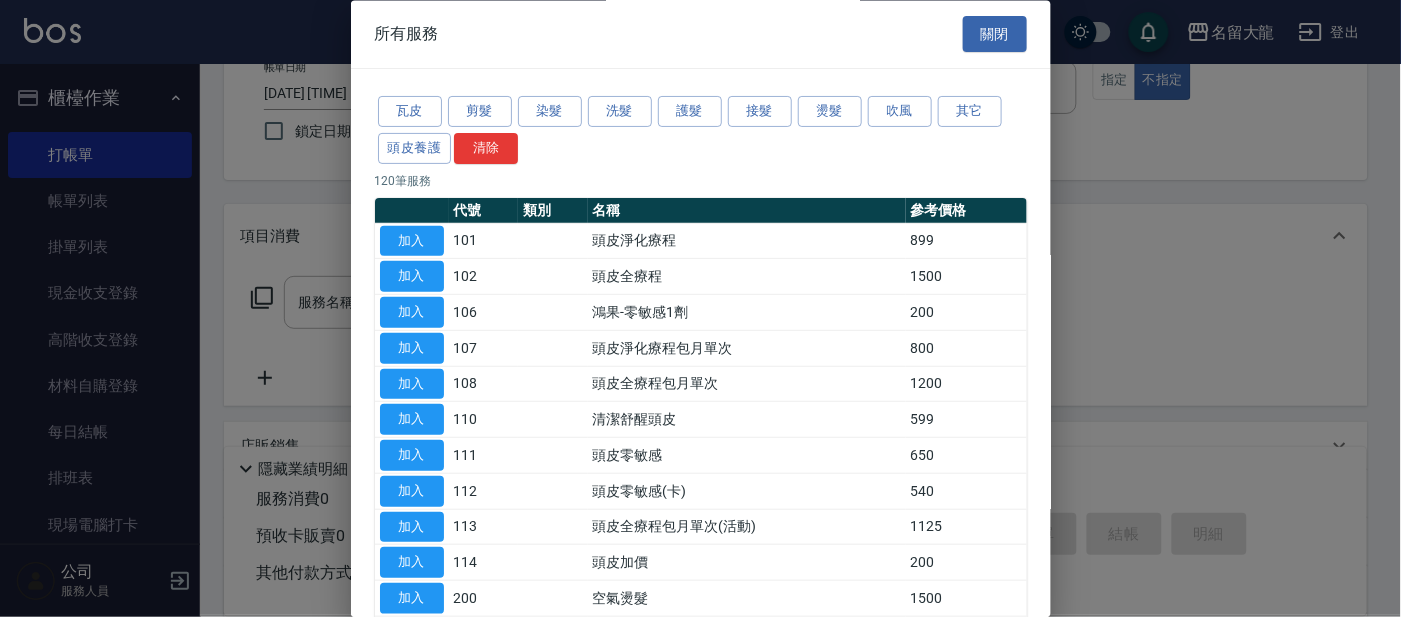click at bounding box center (700, 308) 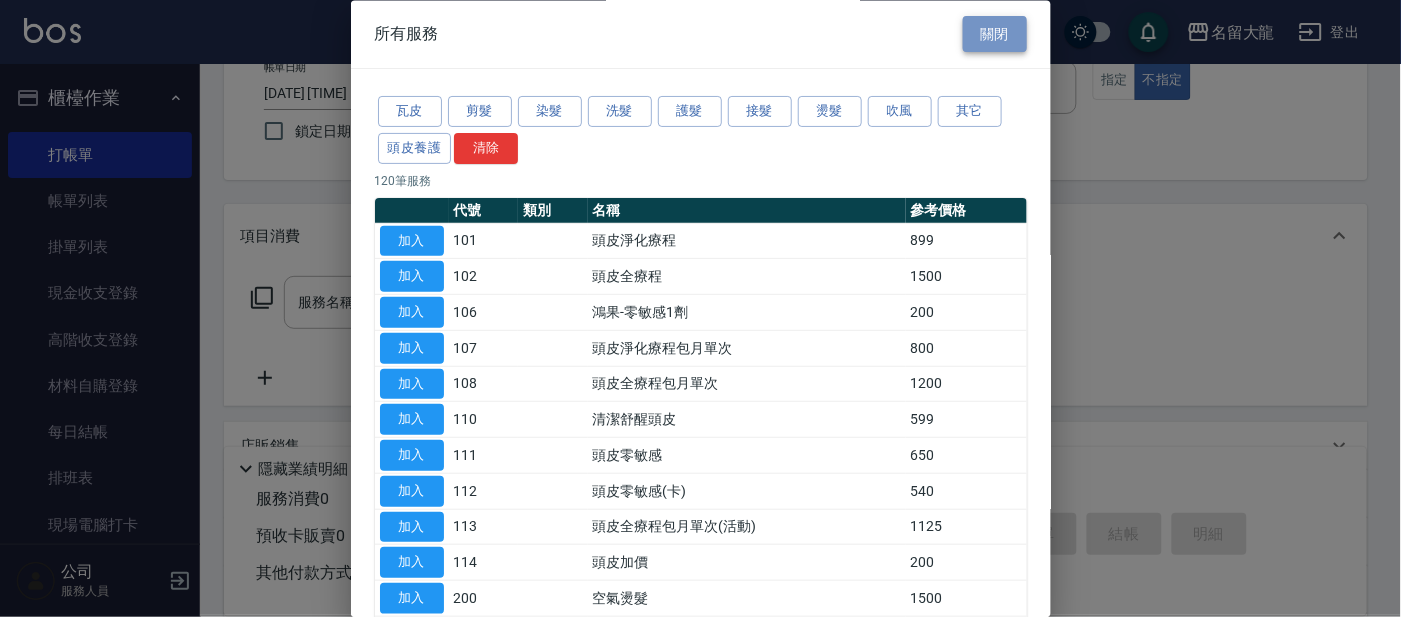 click on "關閉" at bounding box center (995, 34) 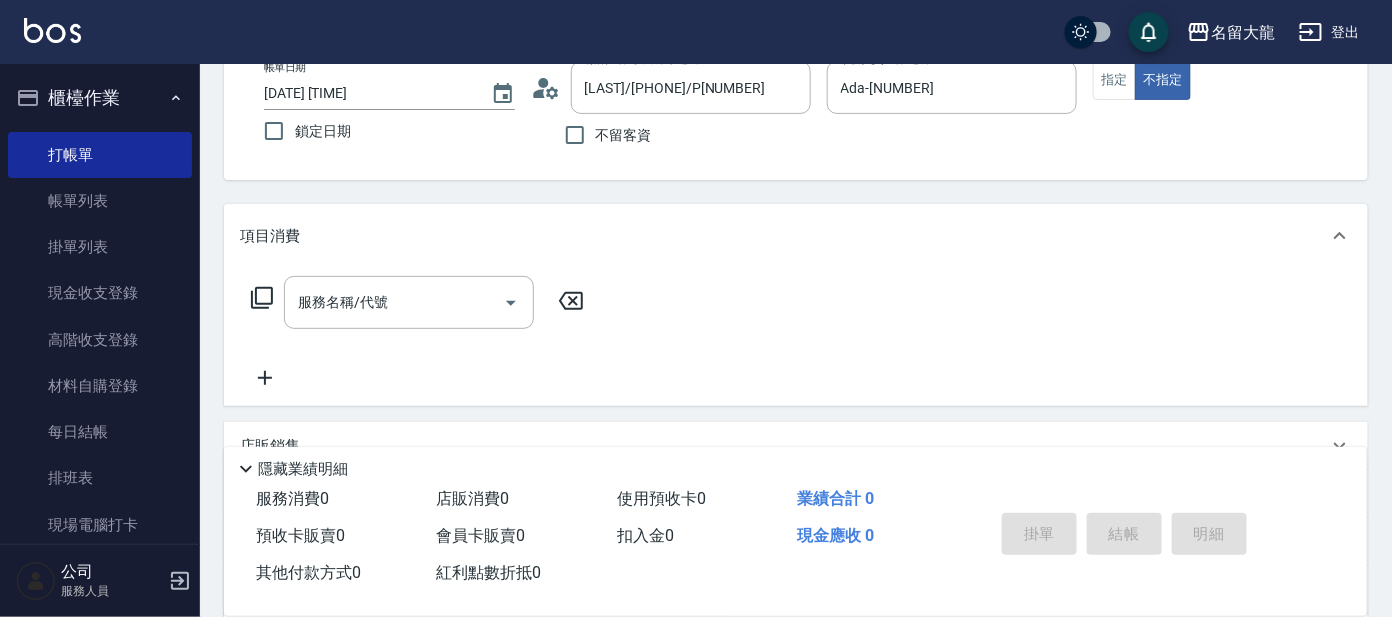 click on "服務名稱/代號 服務名稱/代號" at bounding box center [418, 302] 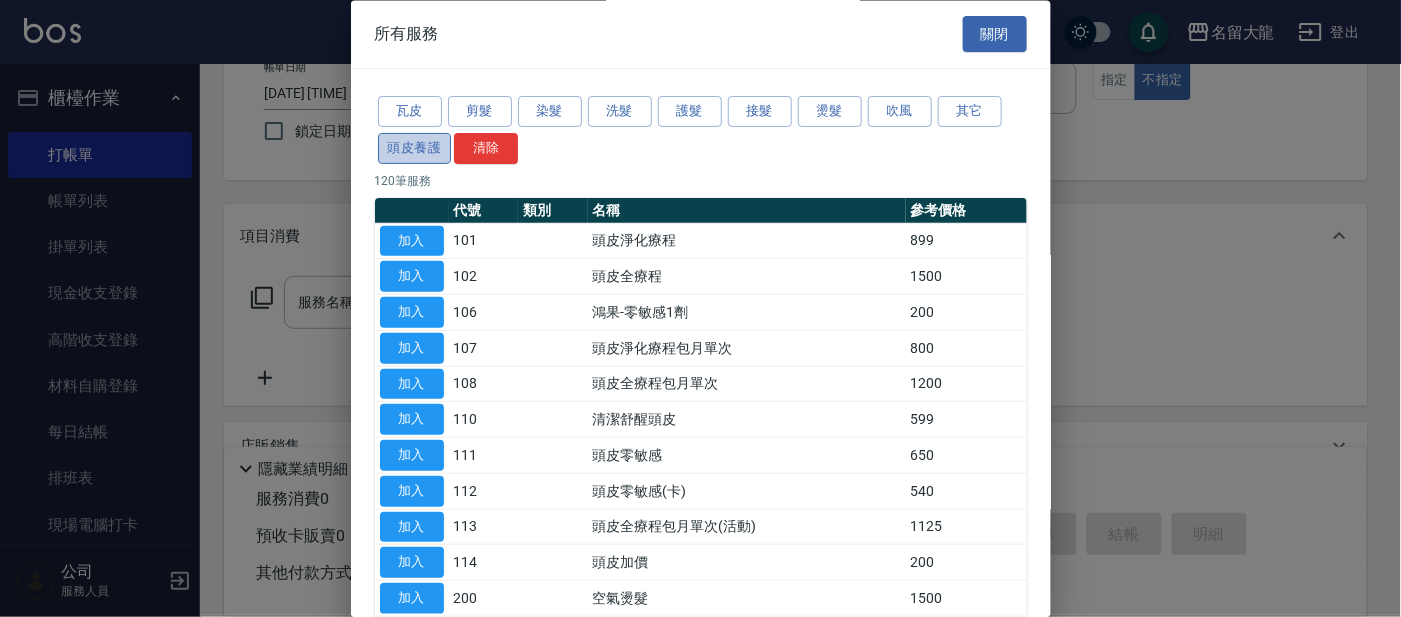 click on "頭皮養護" at bounding box center [415, 148] 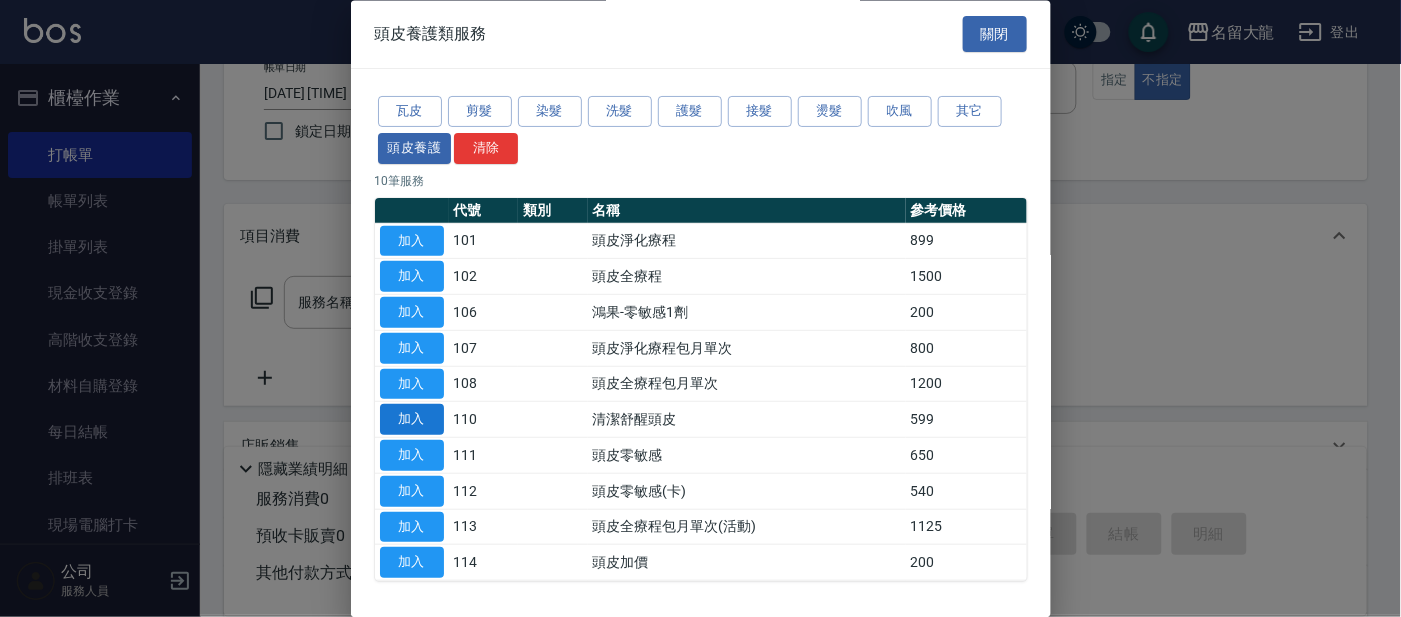 click on "加入" at bounding box center [412, 420] 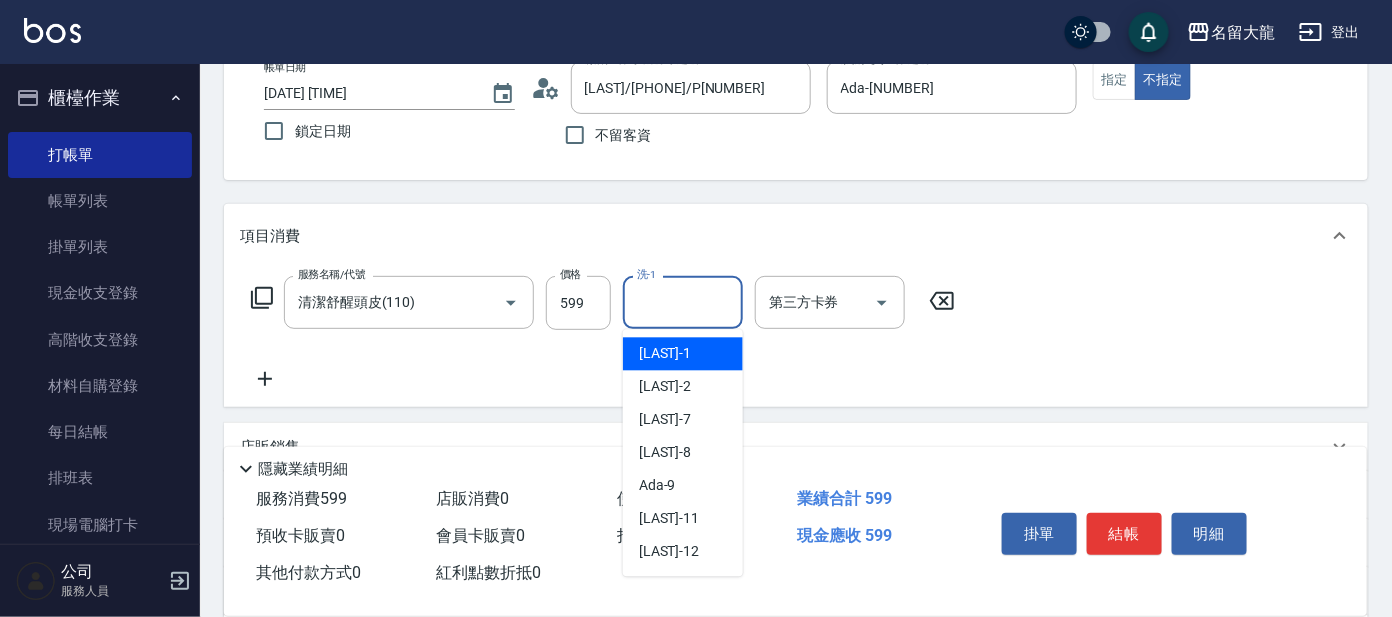 click on "洗-1" at bounding box center (683, 302) 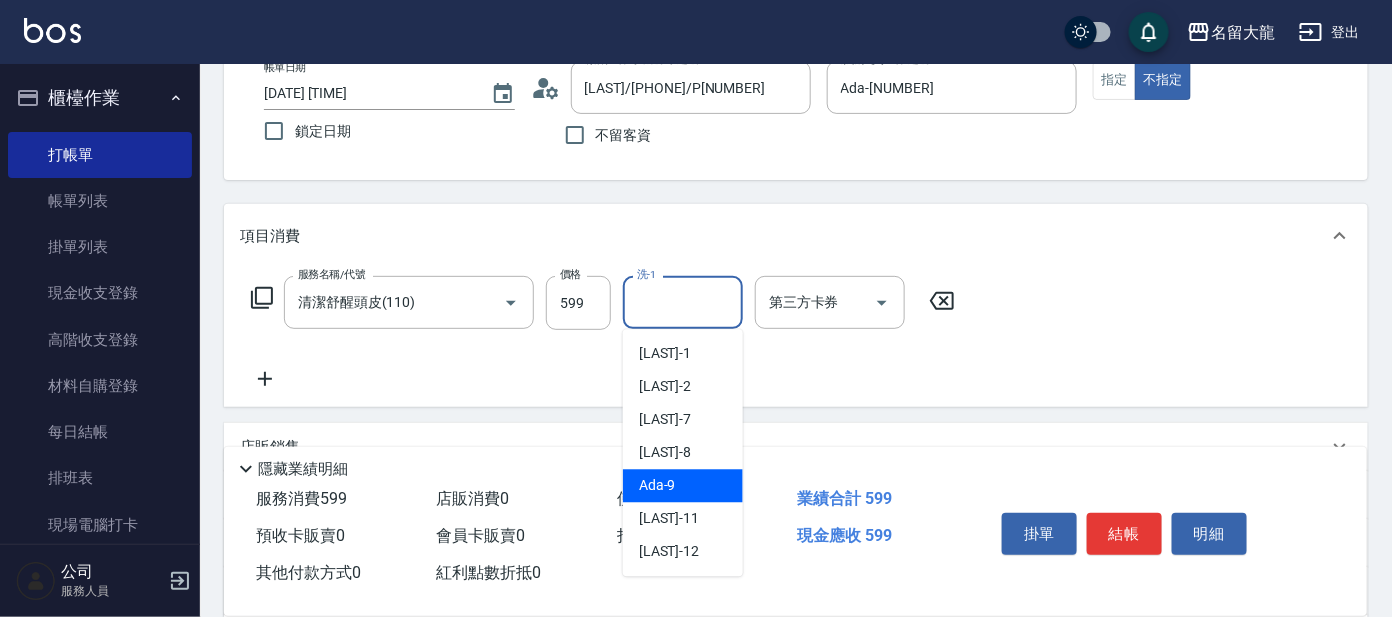 click on "Ada -[NUMBER]" at bounding box center [683, 486] 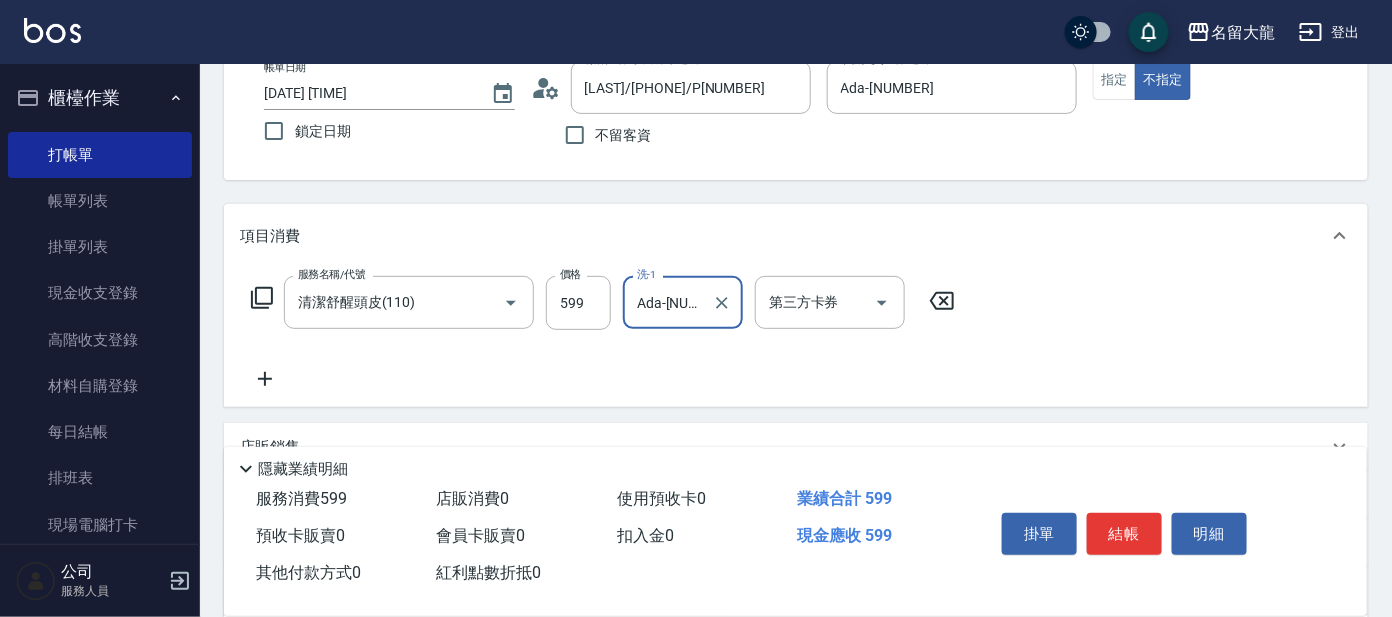 scroll, scrollTop: 249, scrollLeft: 0, axis: vertical 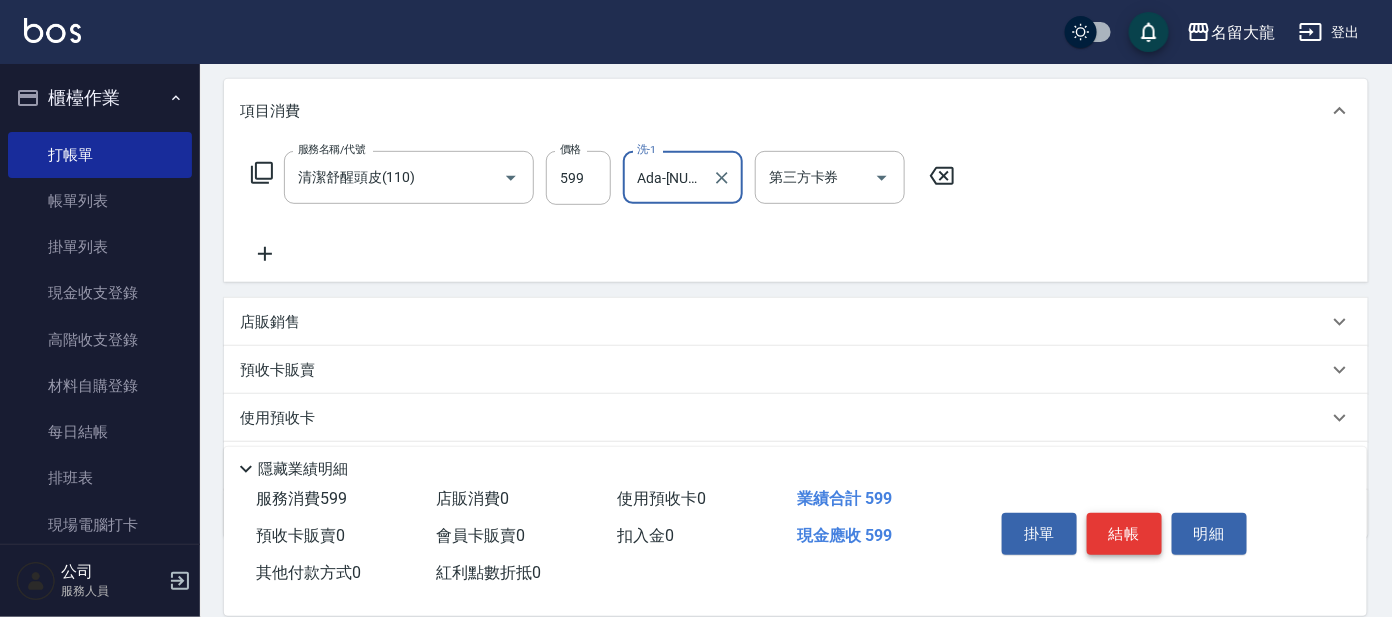 click on "結帳" at bounding box center (1124, 534) 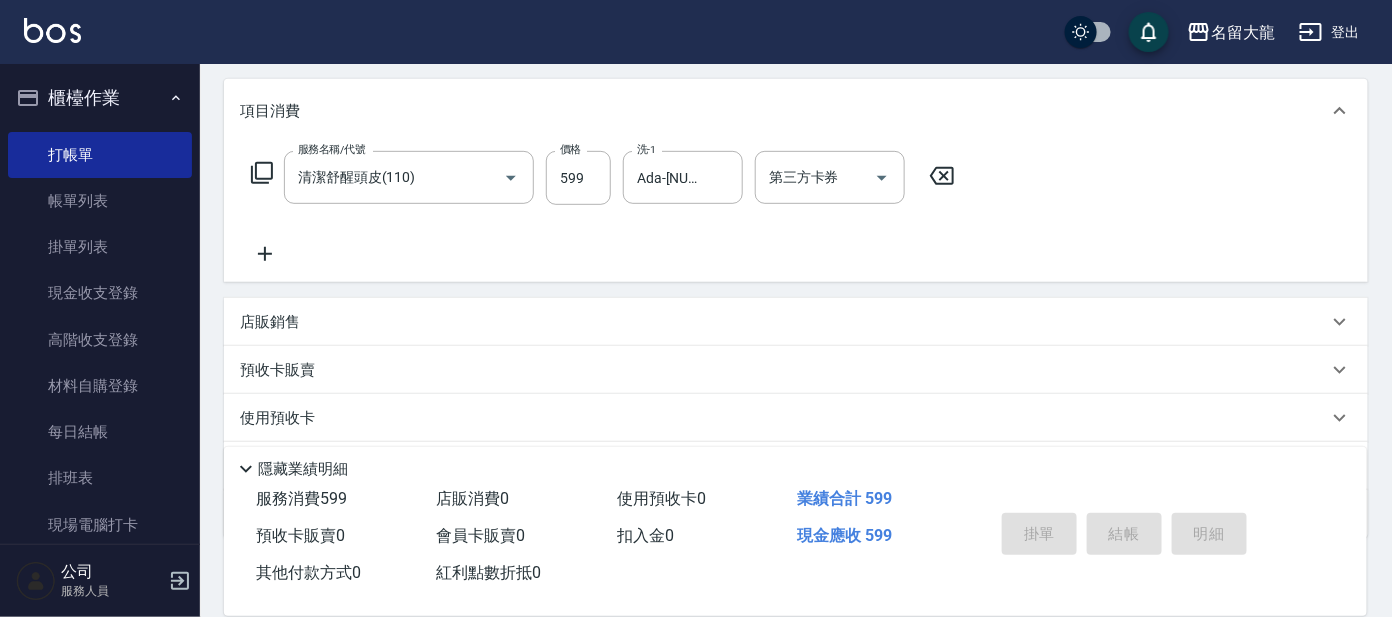 type on "[DATE] [TIME]" 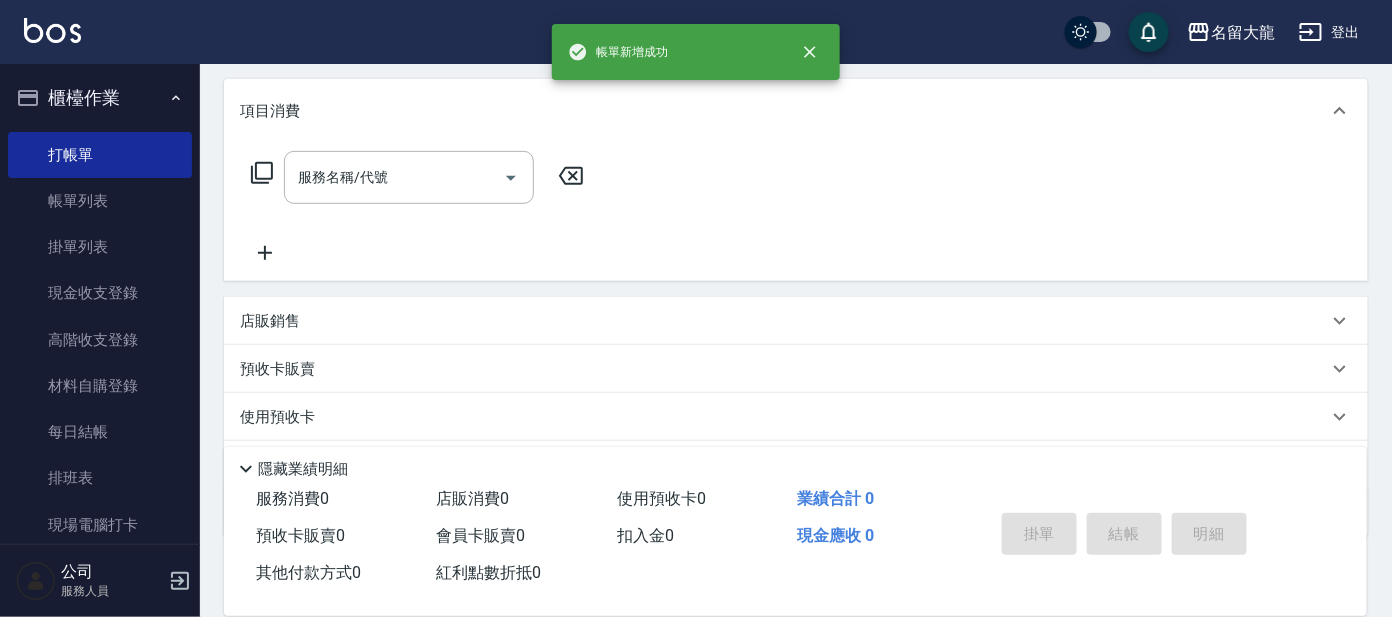scroll, scrollTop: 0, scrollLeft: 0, axis: both 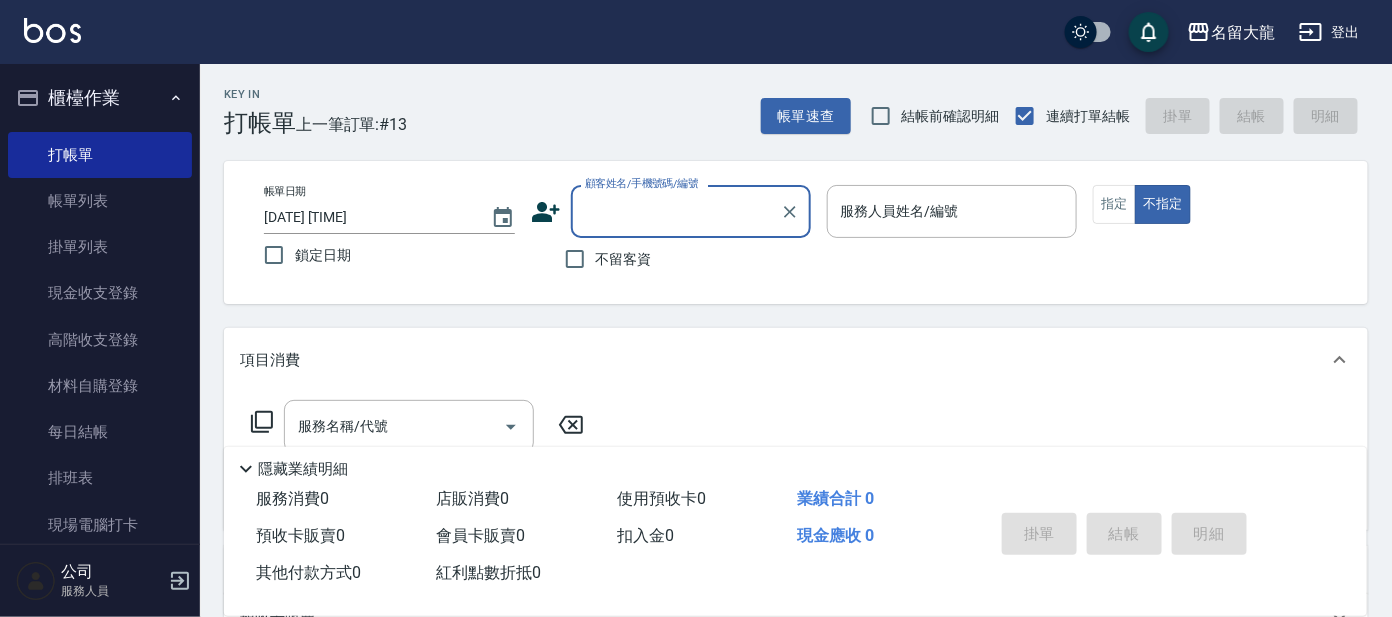 click on "顧客姓名/手機號碼/編號" at bounding box center [676, 211] 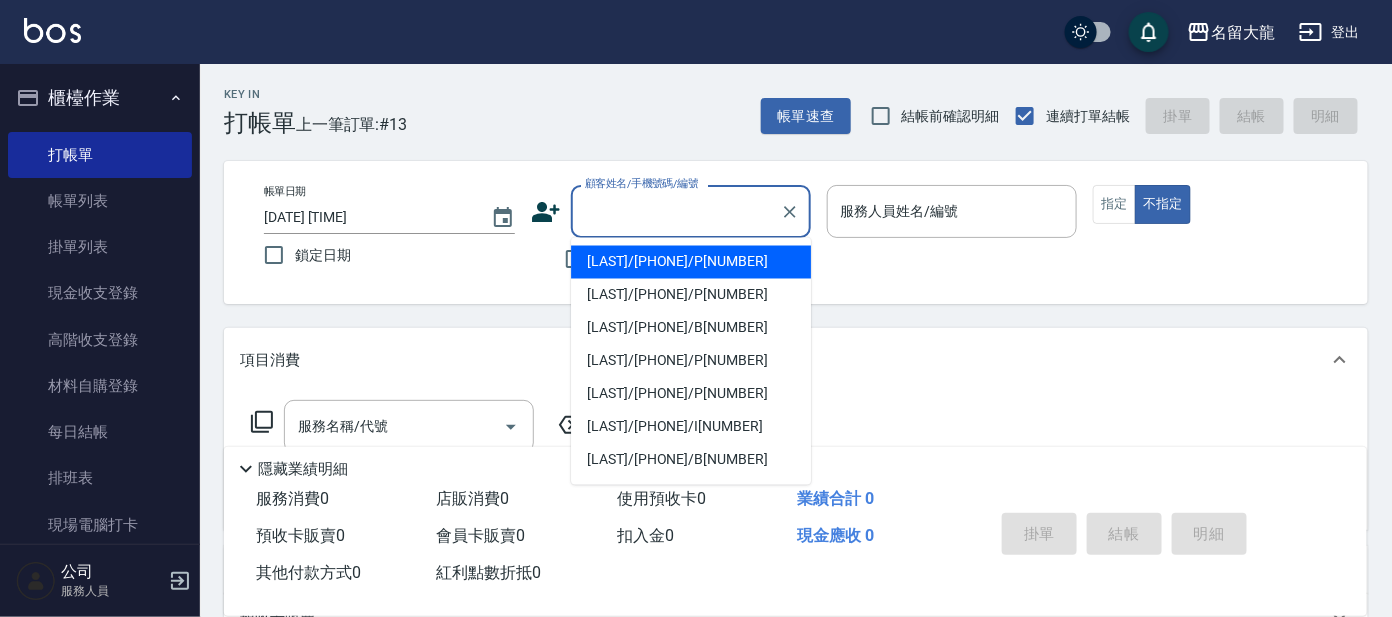 click on "顧客姓名/手機號碼/編號" at bounding box center (676, 211) 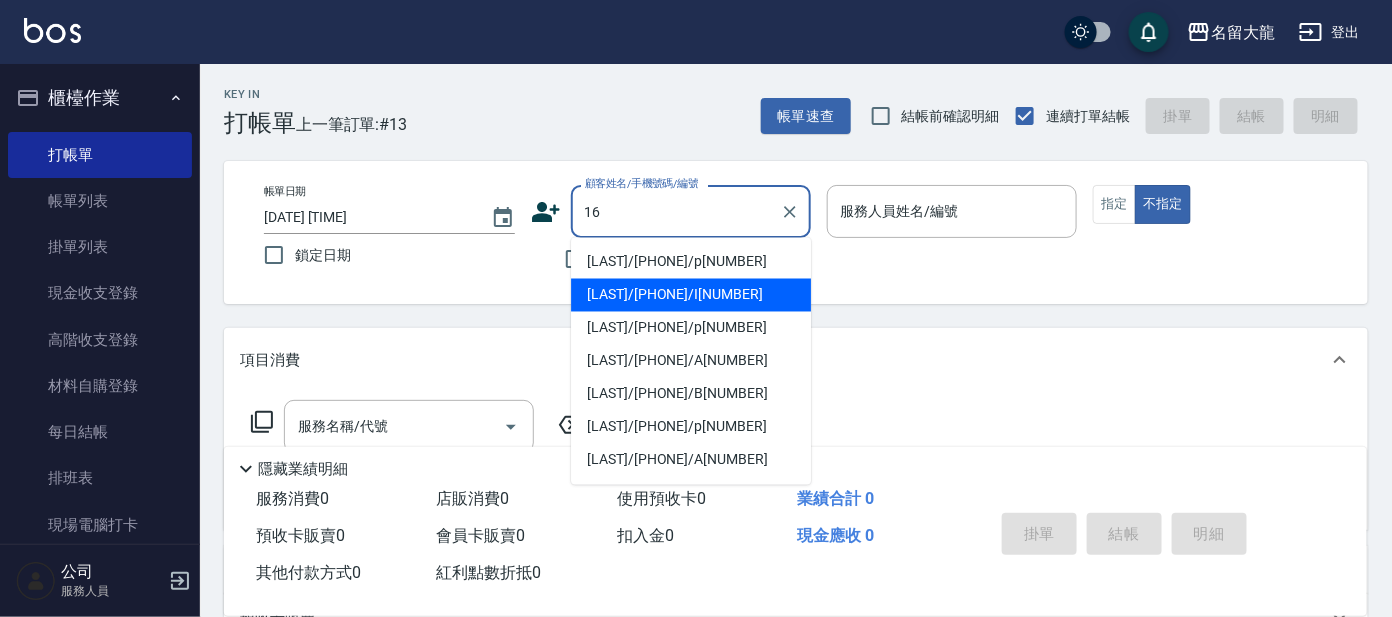 click on "[LAST]/[PHONE]/I[NUMBER]" at bounding box center (691, 295) 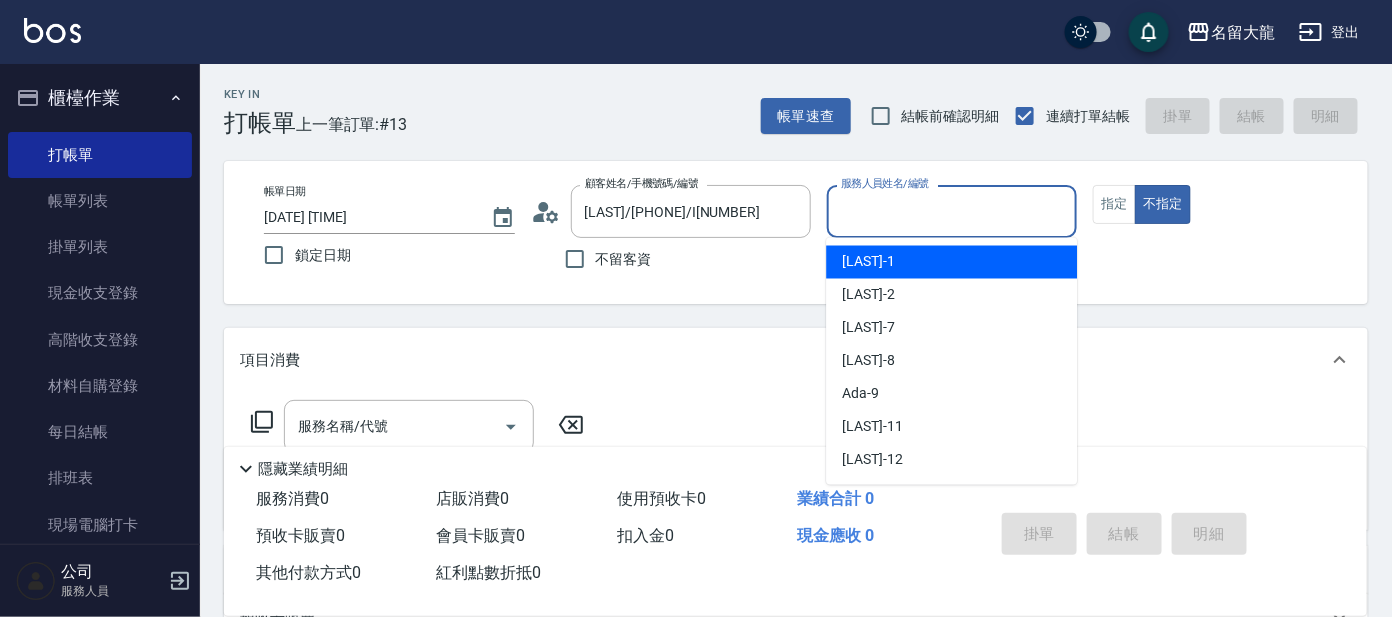 click on "服務人員姓名/編號" at bounding box center [952, 211] 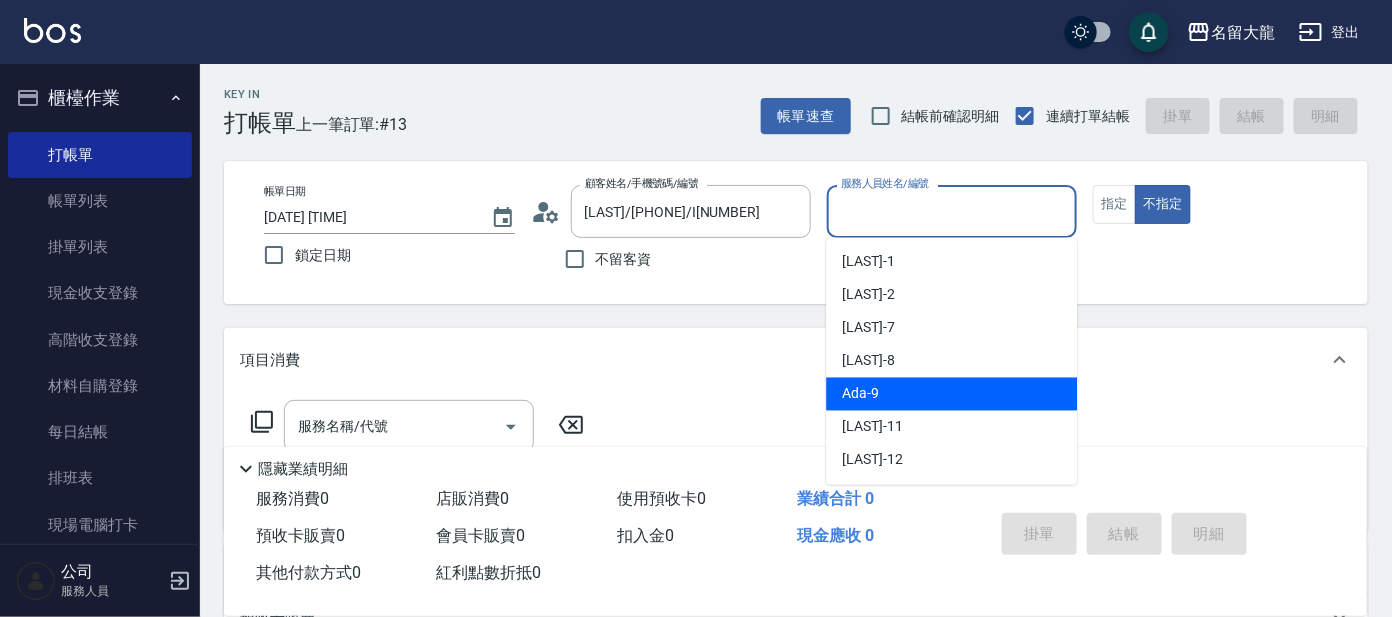 drag, startPoint x: 878, startPoint y: 388, endPoint x: 852, endPoint y: 383, distance: 26.476404 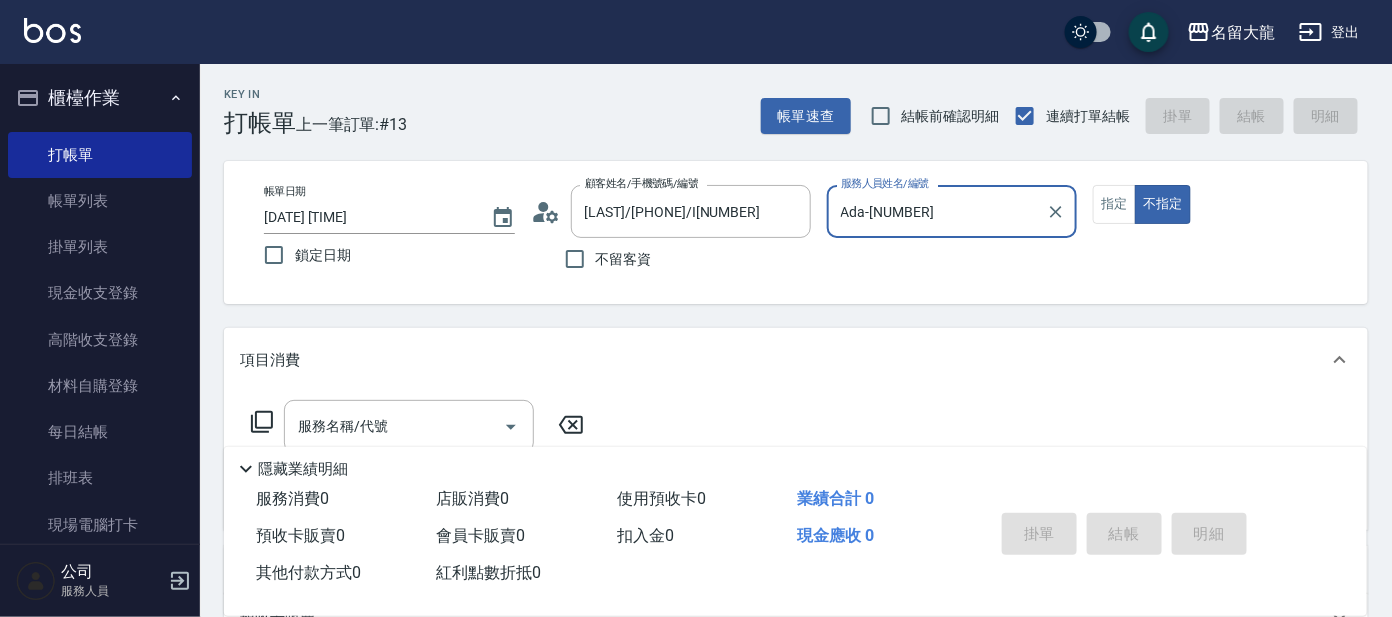 click 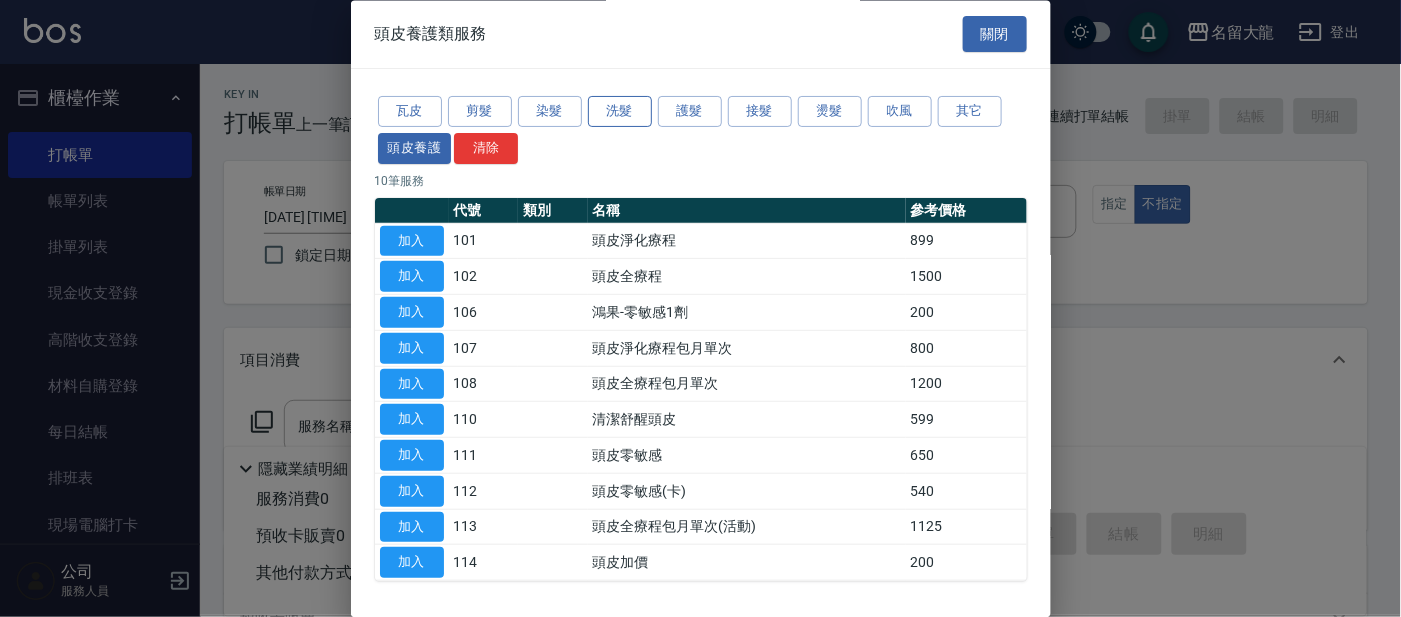 click on "洗髮" at bounding box center (620, 112) 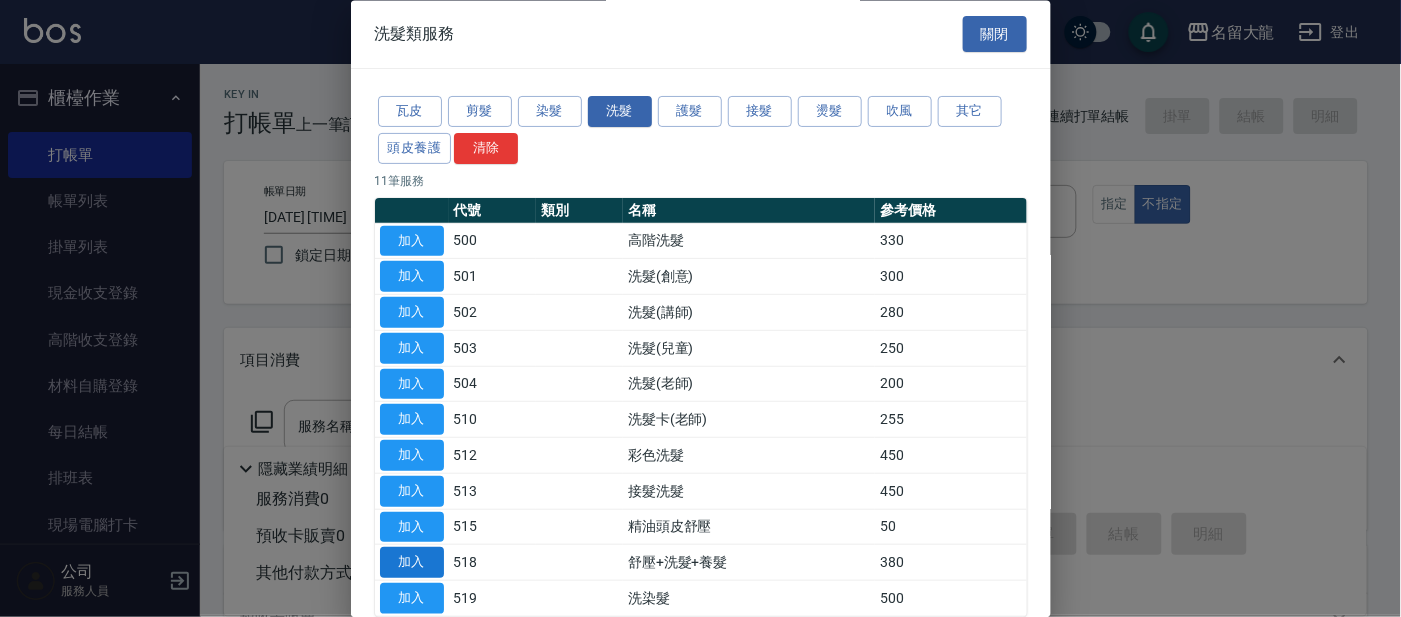 click on "加入" at bounding box center [412, 563] 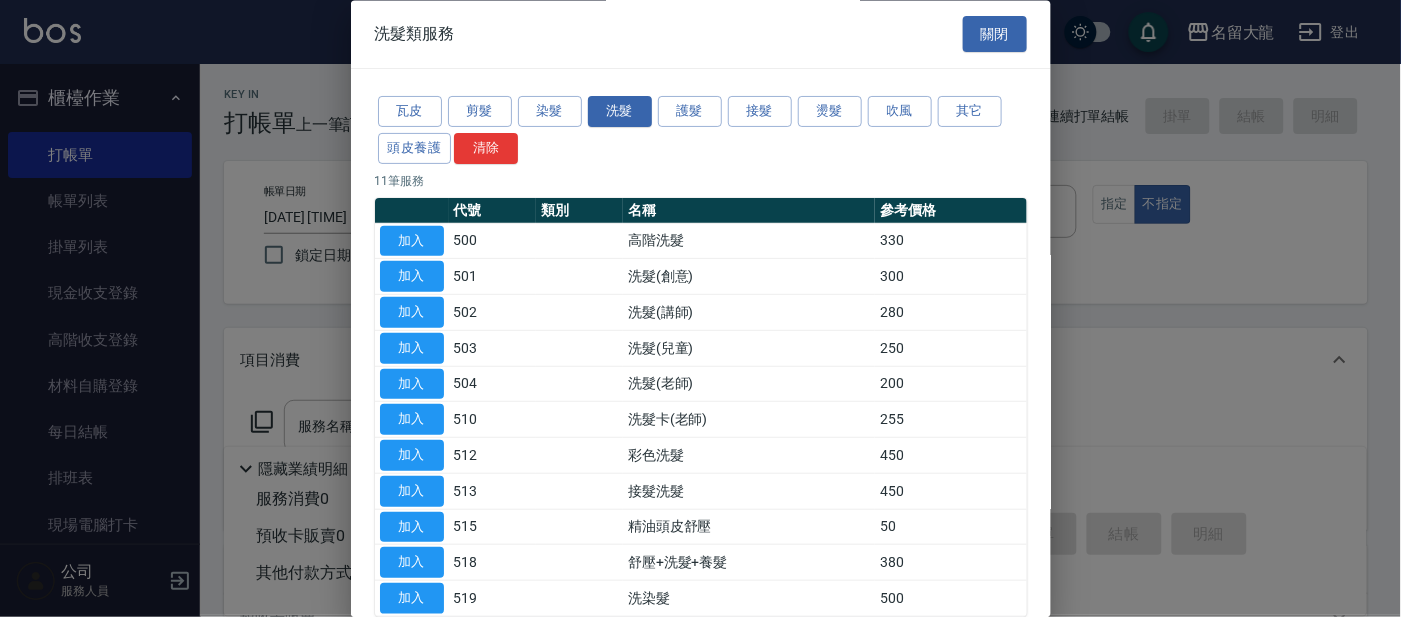 type on "舒壓+洗髮+養髮([NUMBER])" 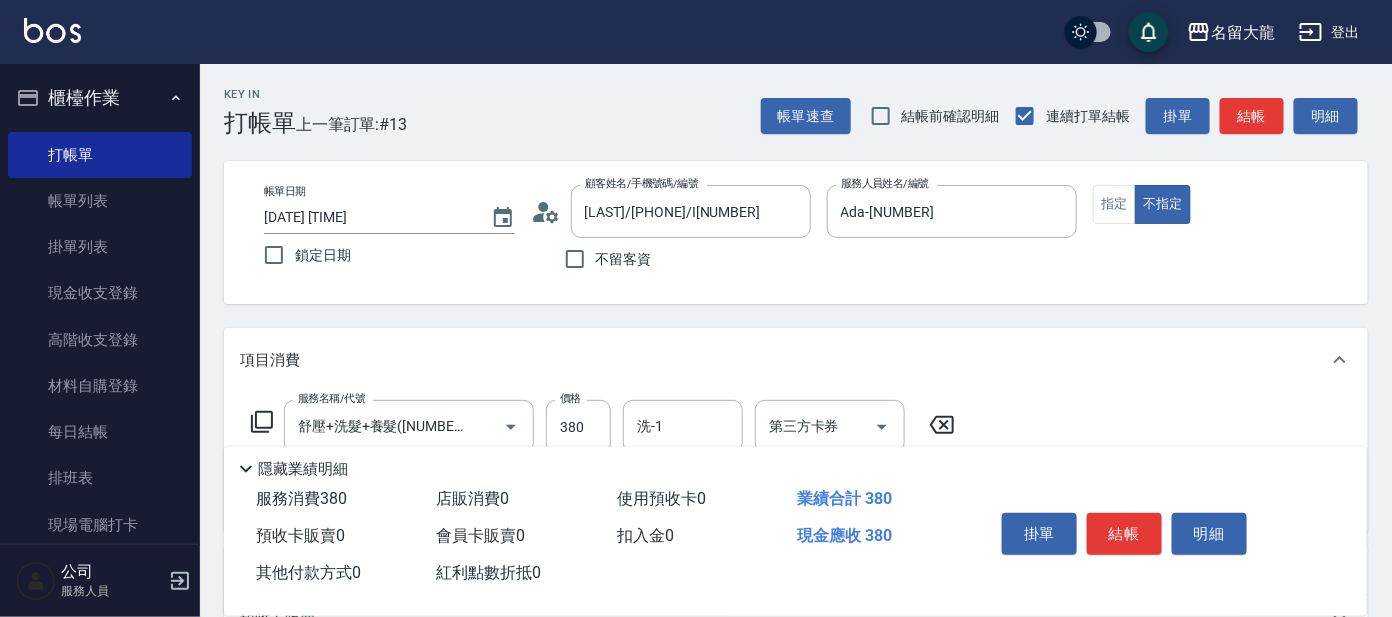 click 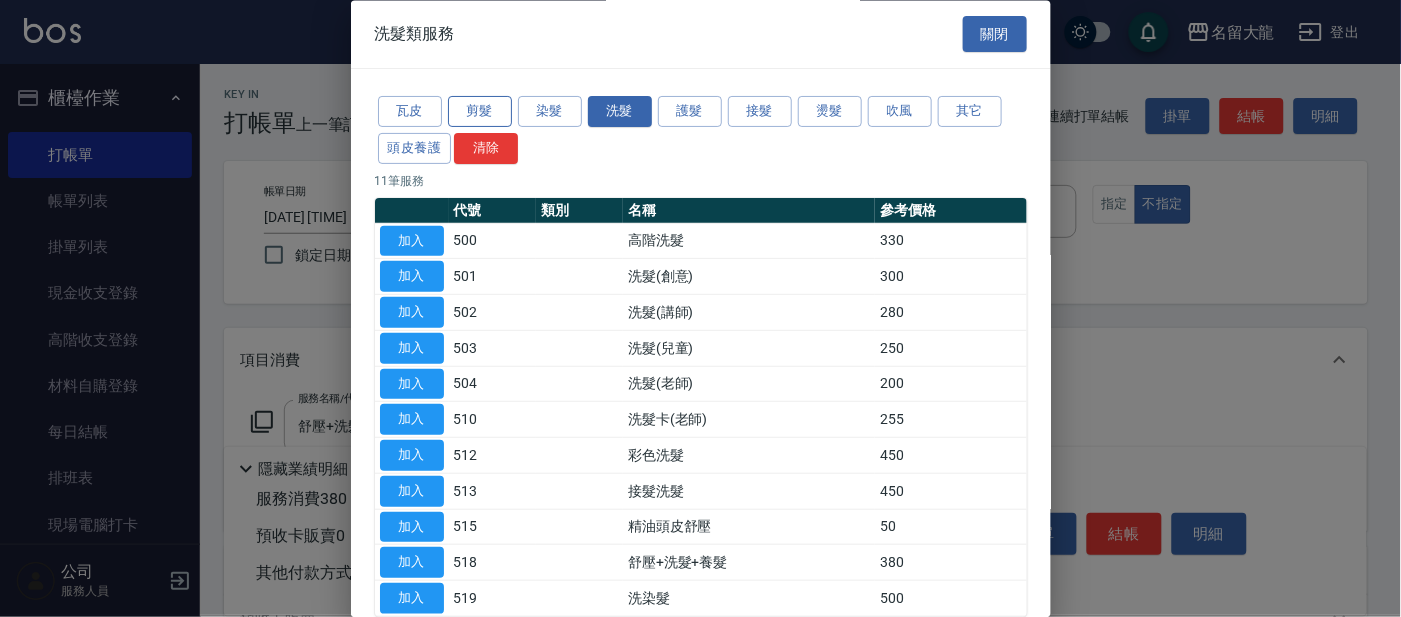 click on "剪髮" at bounding box center (480, 112) 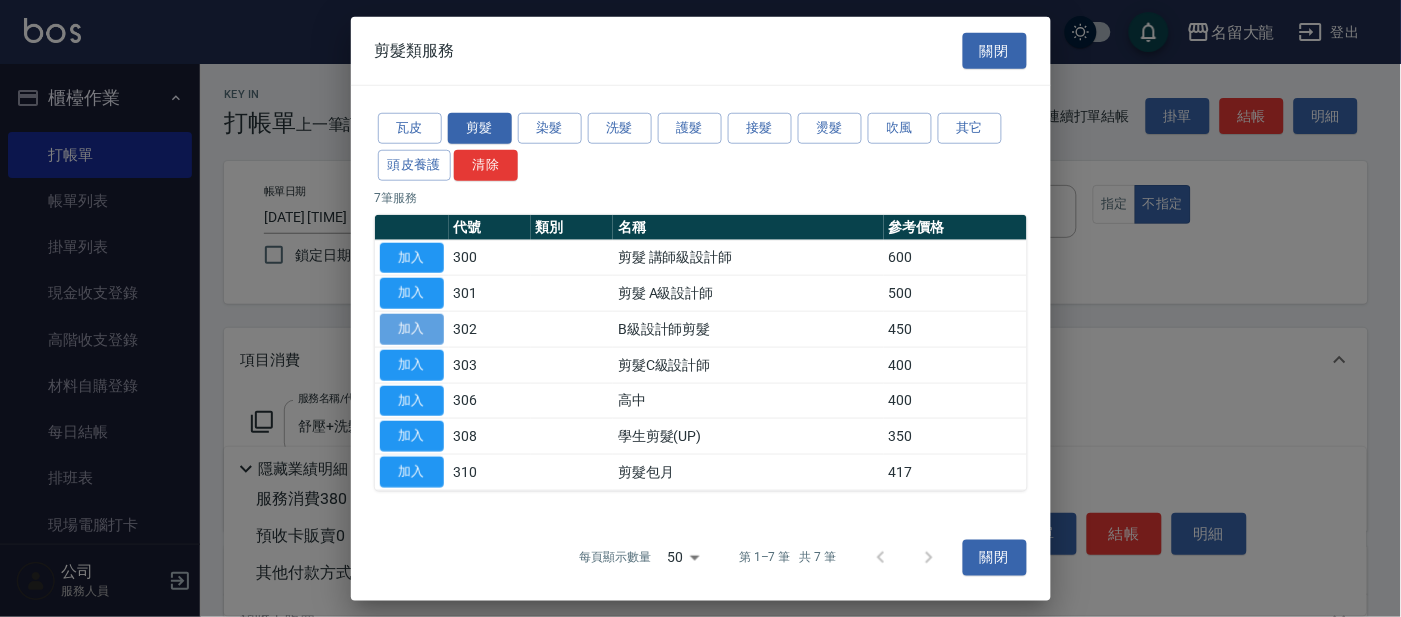 click on "加入" at bounding box center (412, 329) 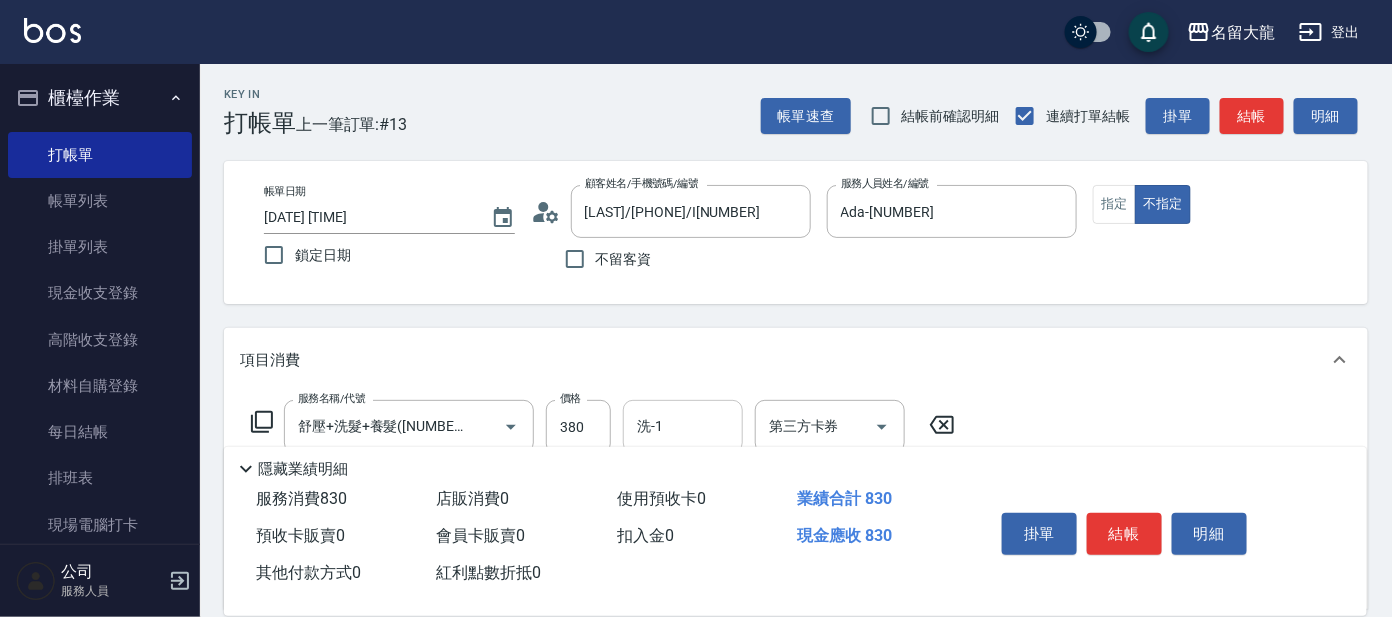 click on "洗-1" at bounding box center [683, 426] 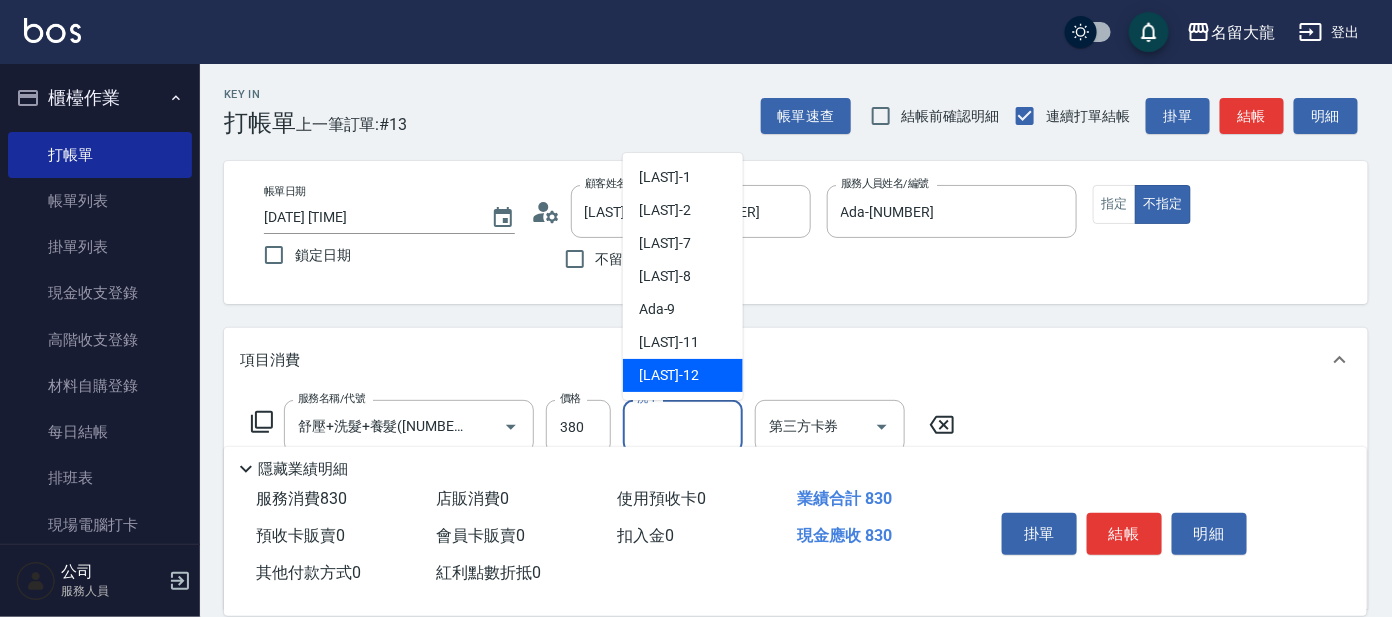 click on "[LAST]-[NUMBER]" at bounding box center [669, 375] 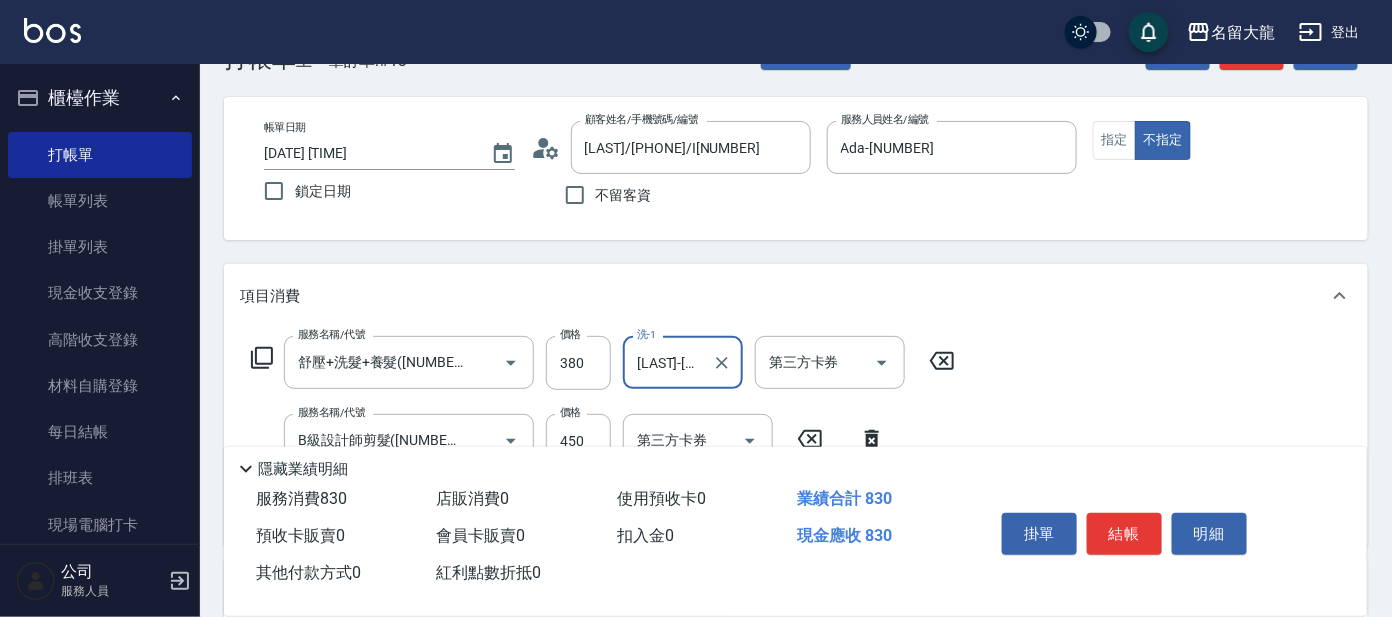 scroll, scrollTop: 124, scrollLeft: 0, axis: vertical 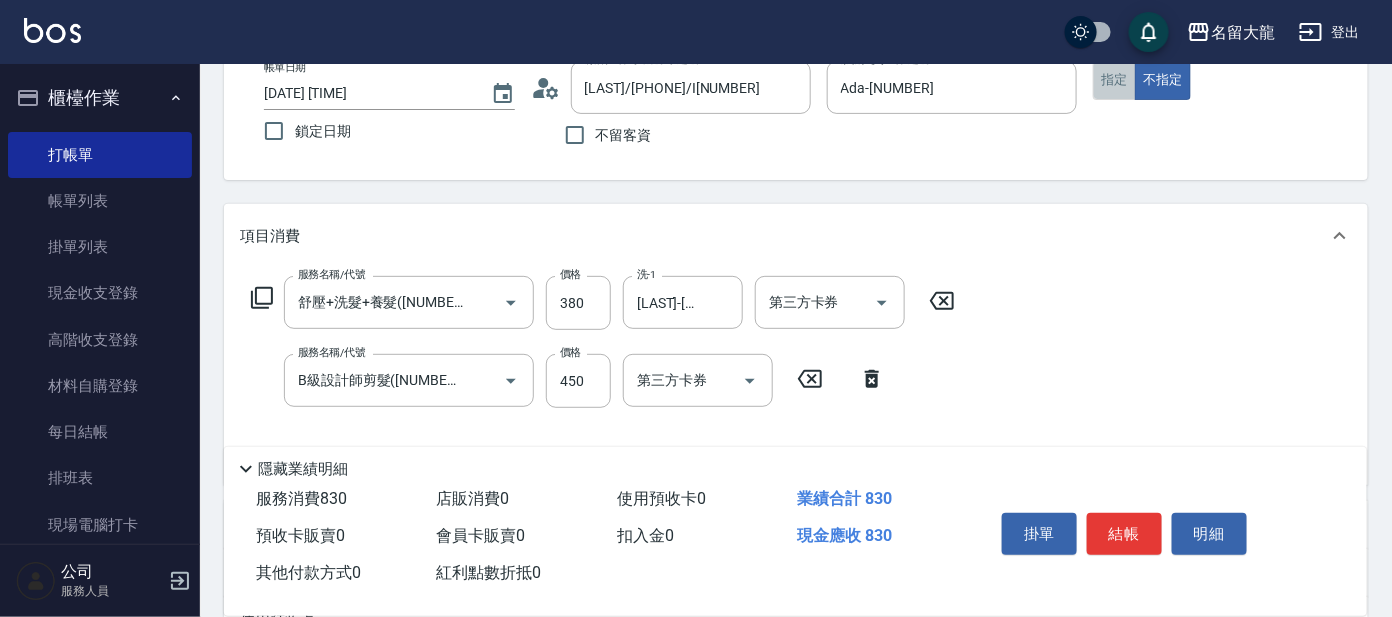 click on "指定" at bounding box center [1114, 80] 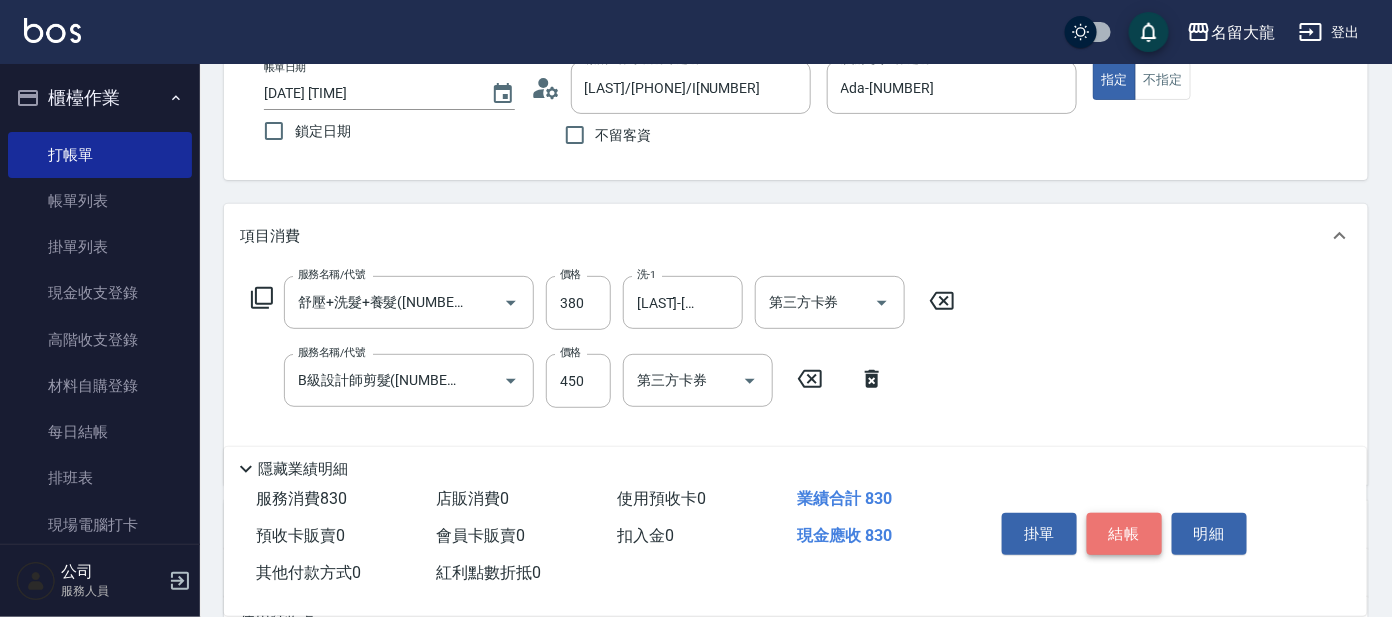 click on "結帳" at bounding box center (1124, 534) 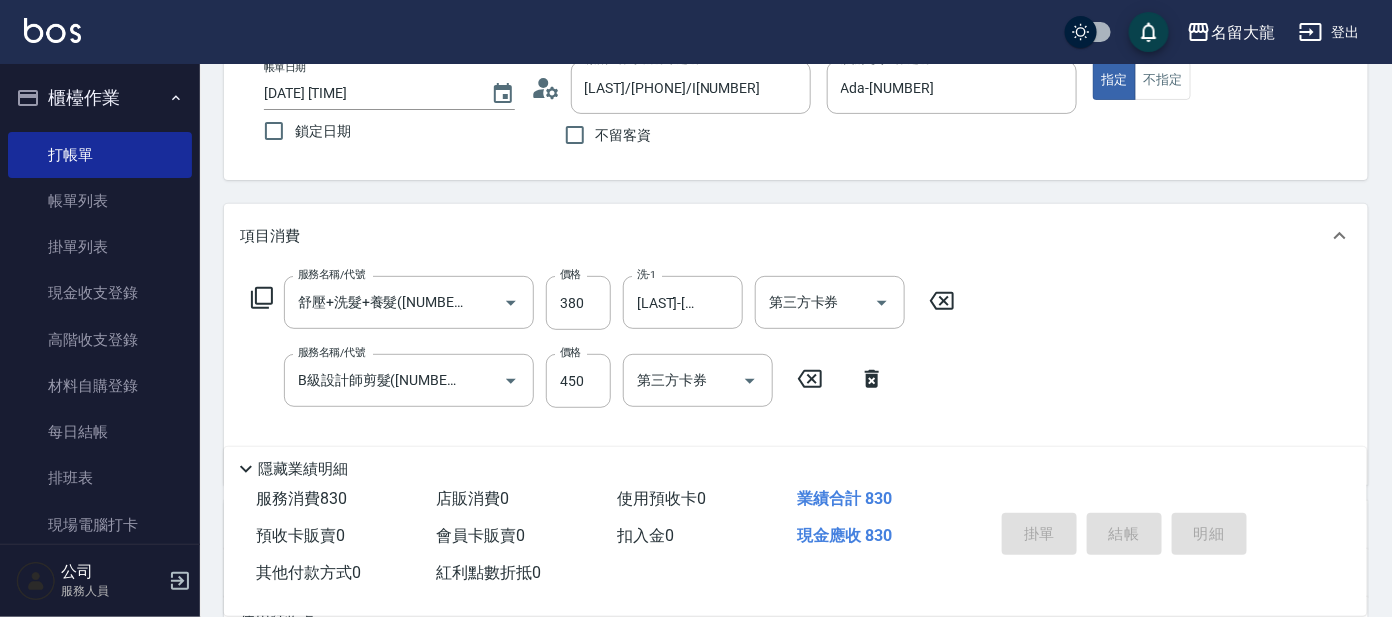type on "[DATE] [TIME]" 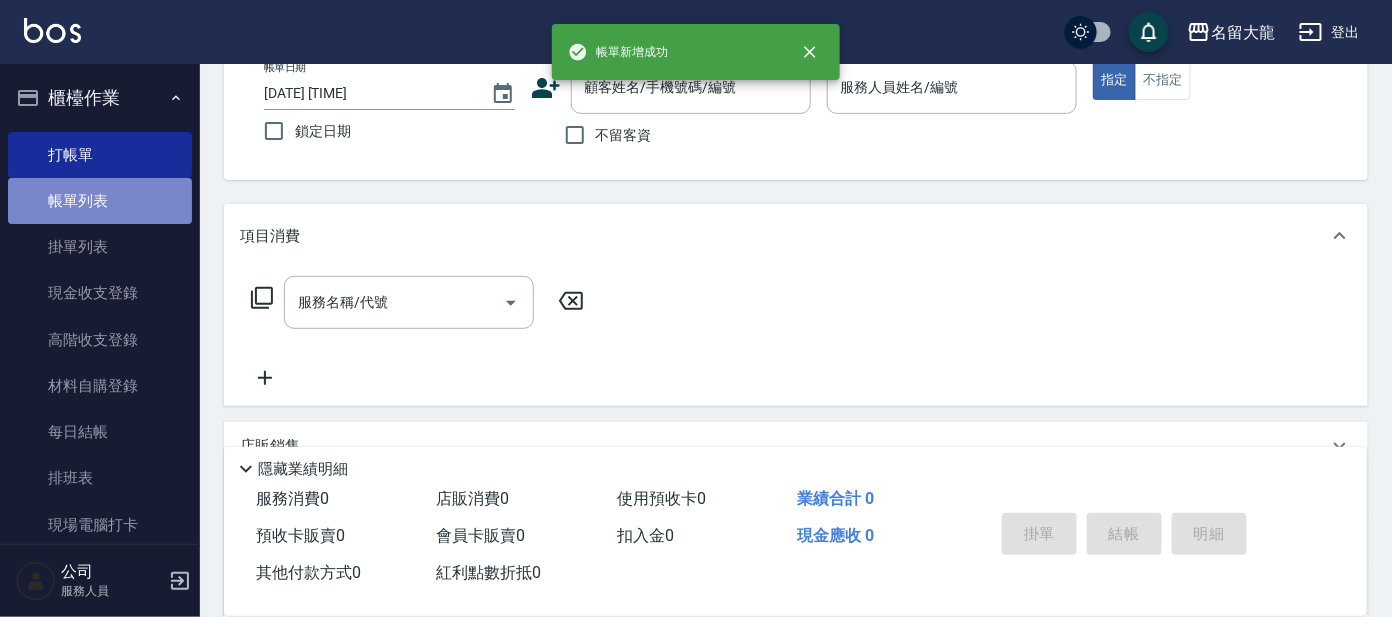 click on "帳單列表" at bounding box center (100, 201) 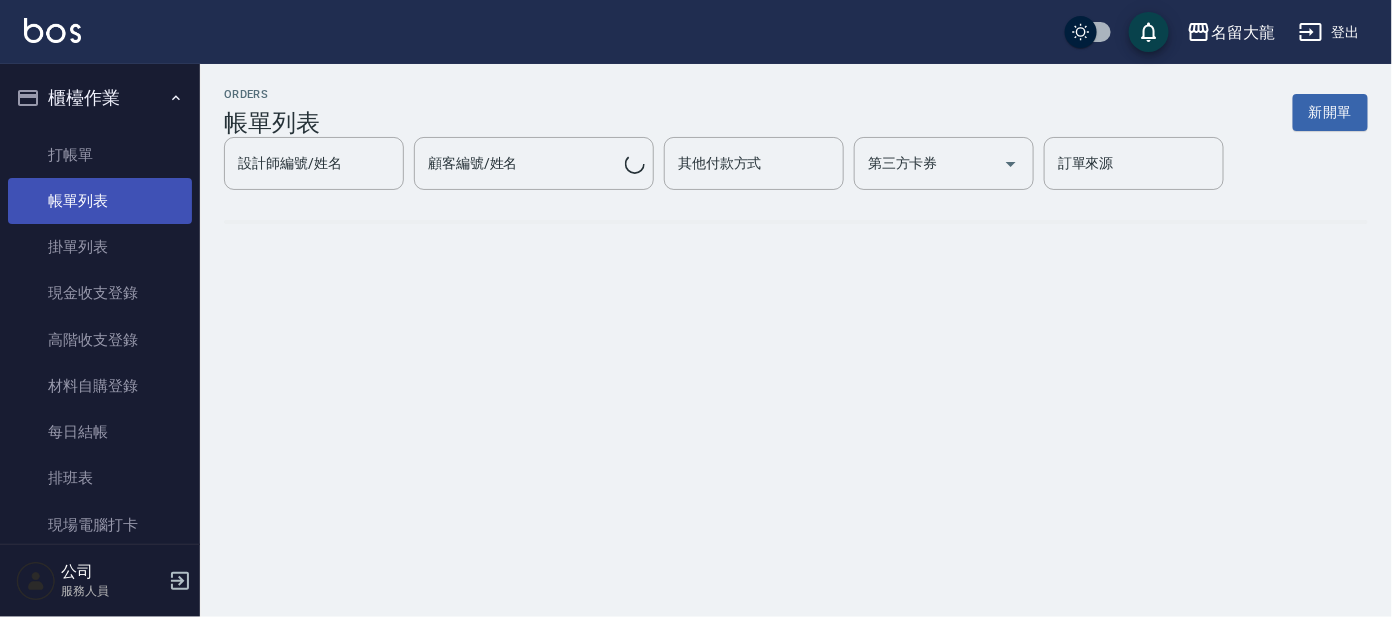 scroll, scrollTop: 0, scrollLeft: 0, axis: both 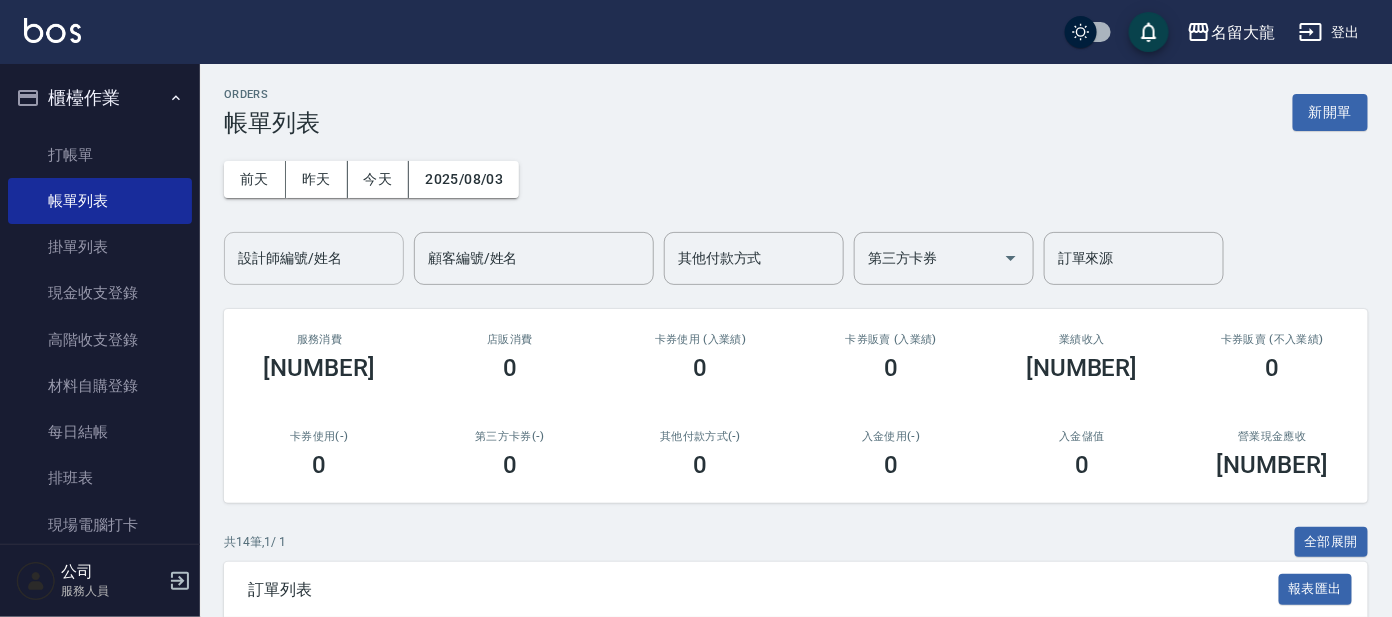 click on "設計師編號/姓名" at bounding box center (314, 258) 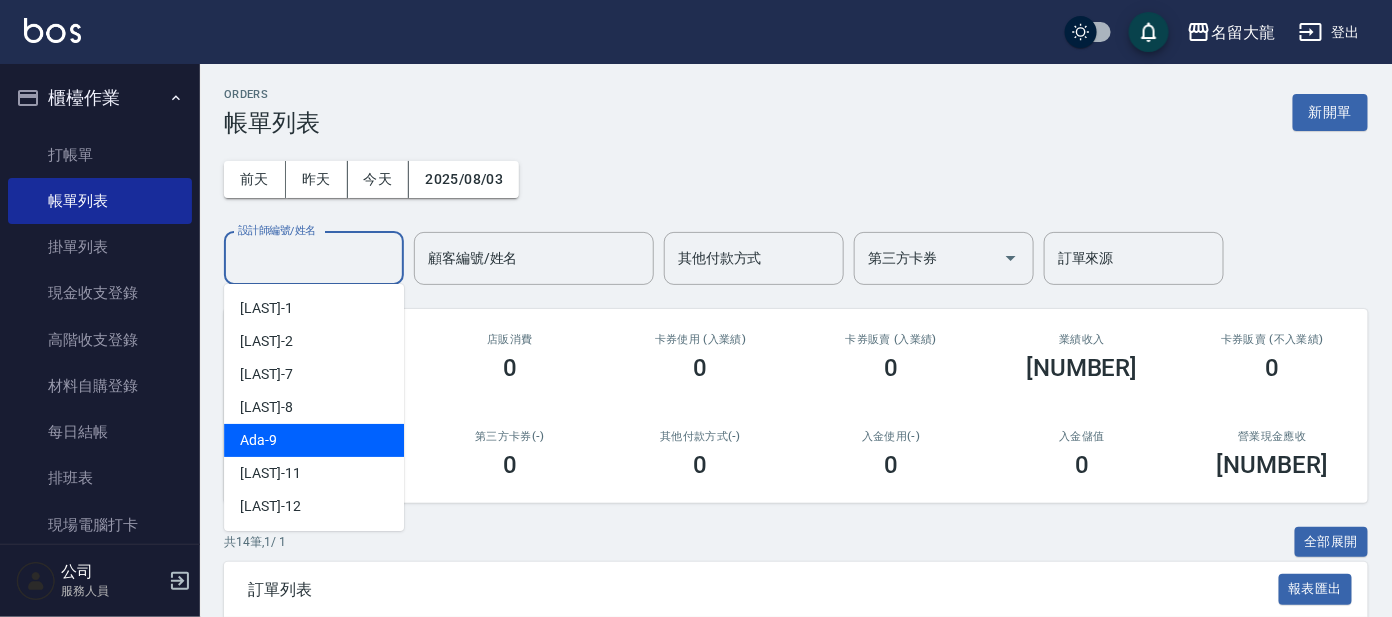 click on "Ada -[NUMBER]" at bounding box center (314, 440) 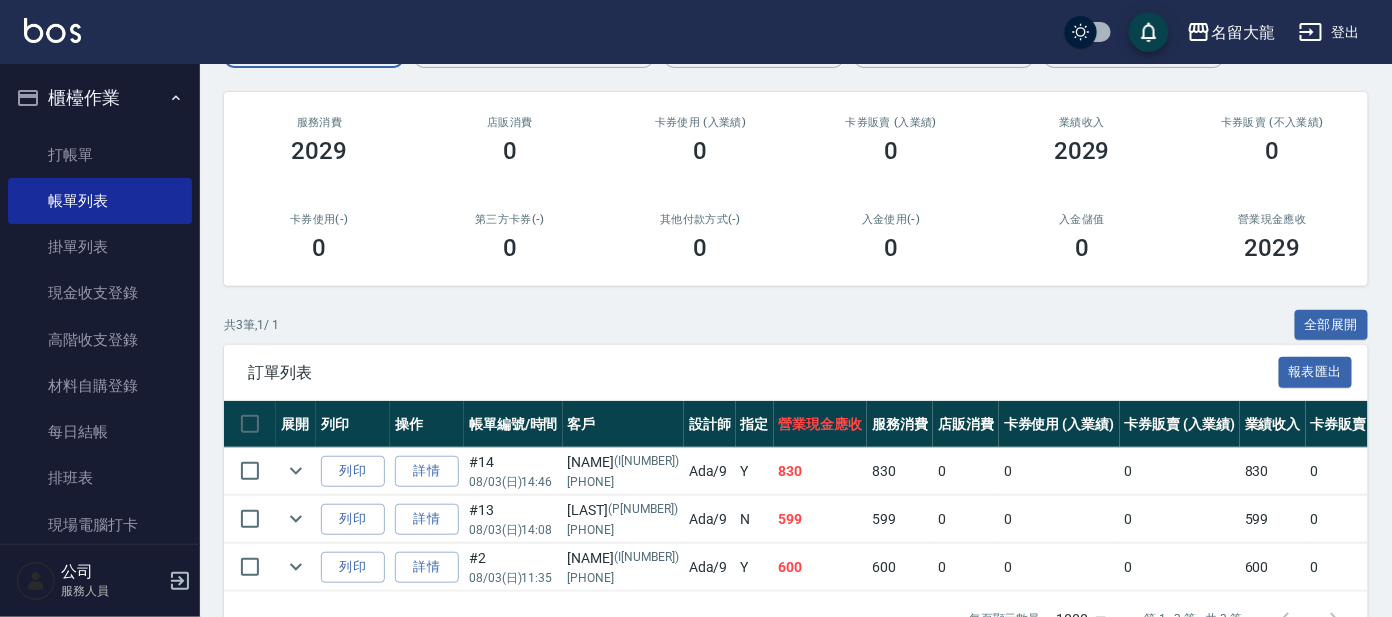 scroll, scrollTop: 249, scrollLeft: 0, axis: vertical 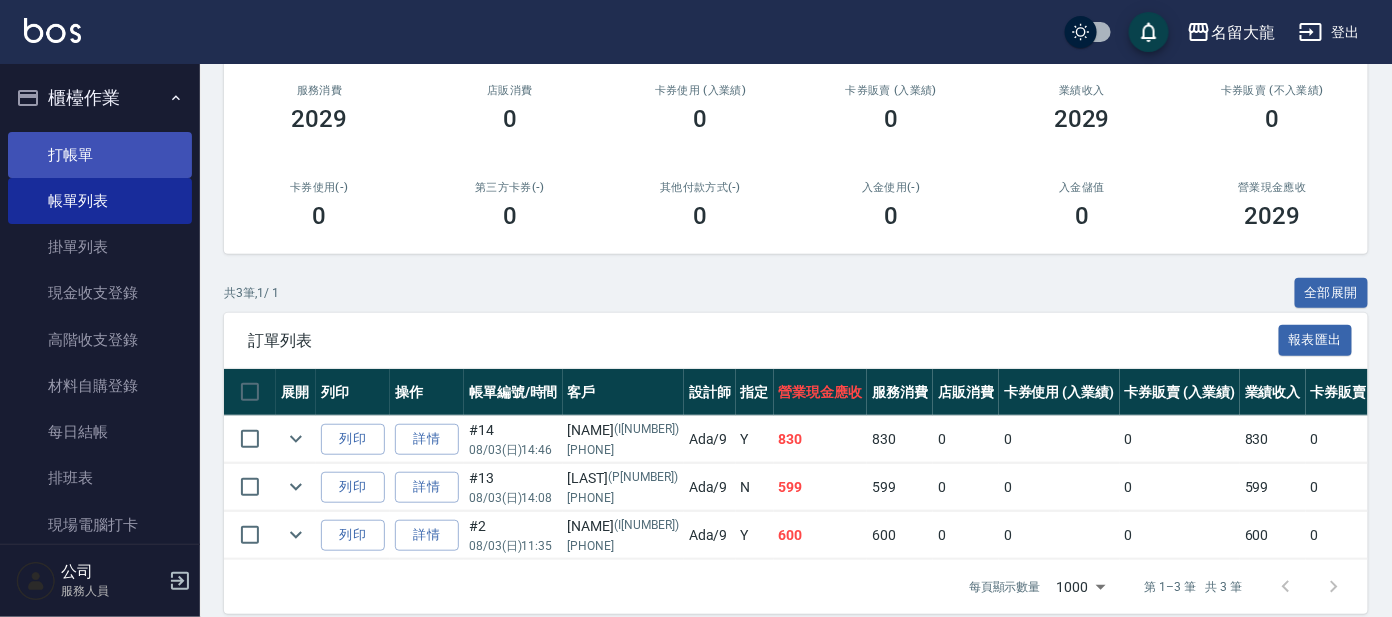 click on "打帳單" at bounding box center [100, 155] 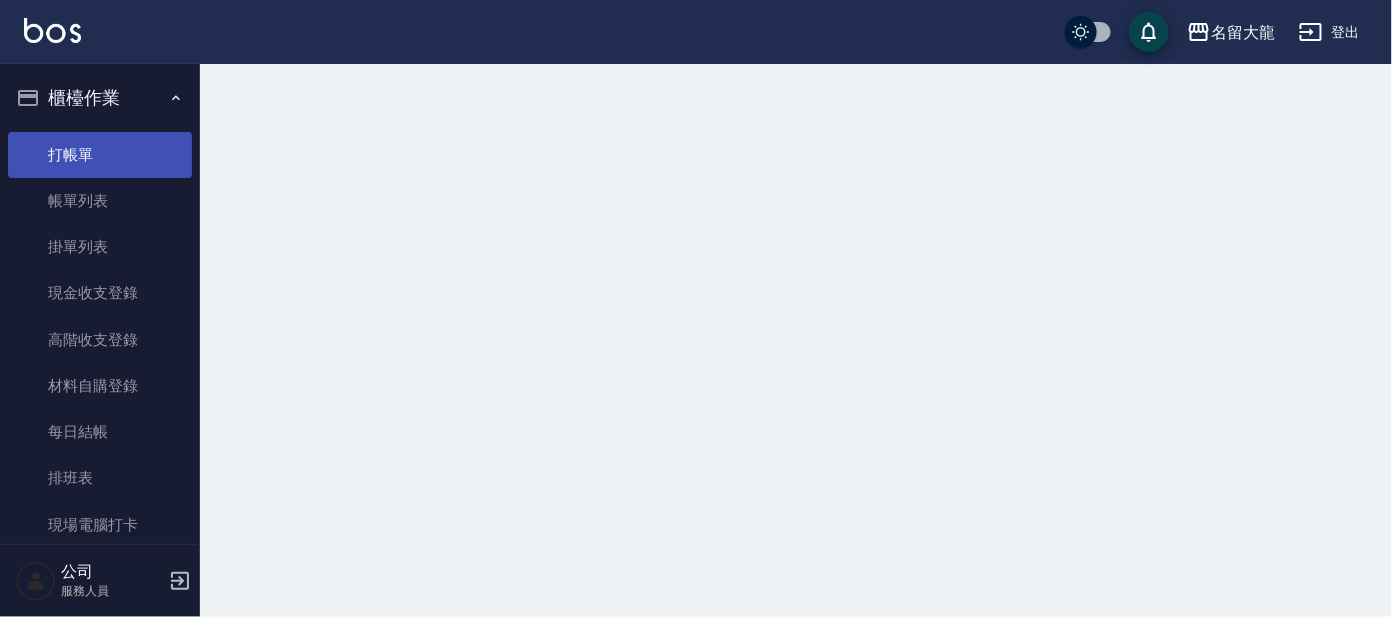 scroll, scrollTop: 0, scrollLeft: 0, axis: both 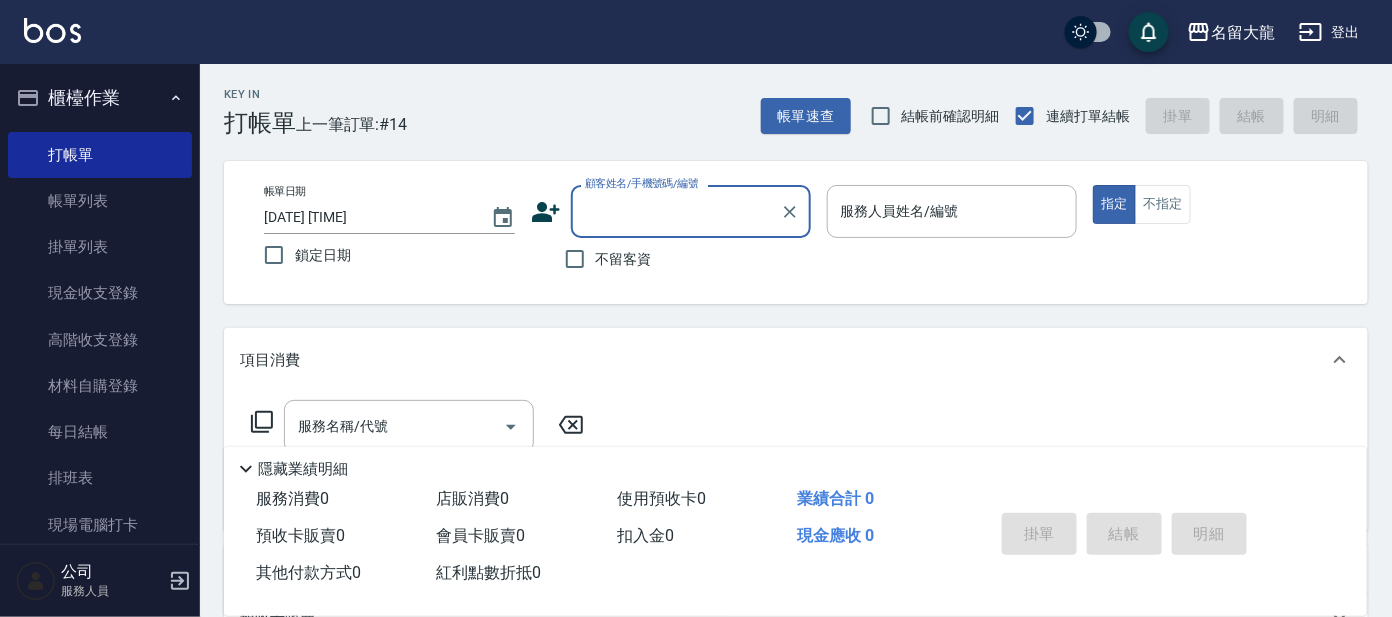 click on "顧客姓名/手機號碼/編號" at bounding box center [676, 211] 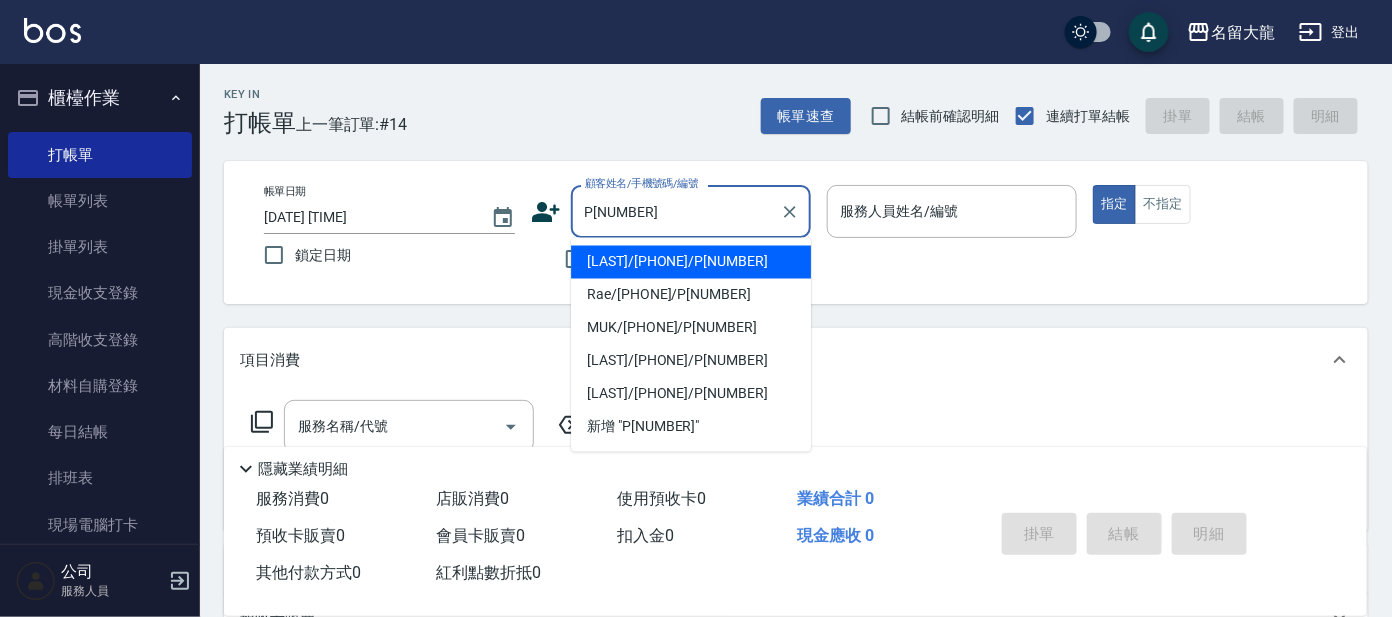 click on "[LAST]/[PHONE]/P[NUMBER]" at bounding box center (691, 262) 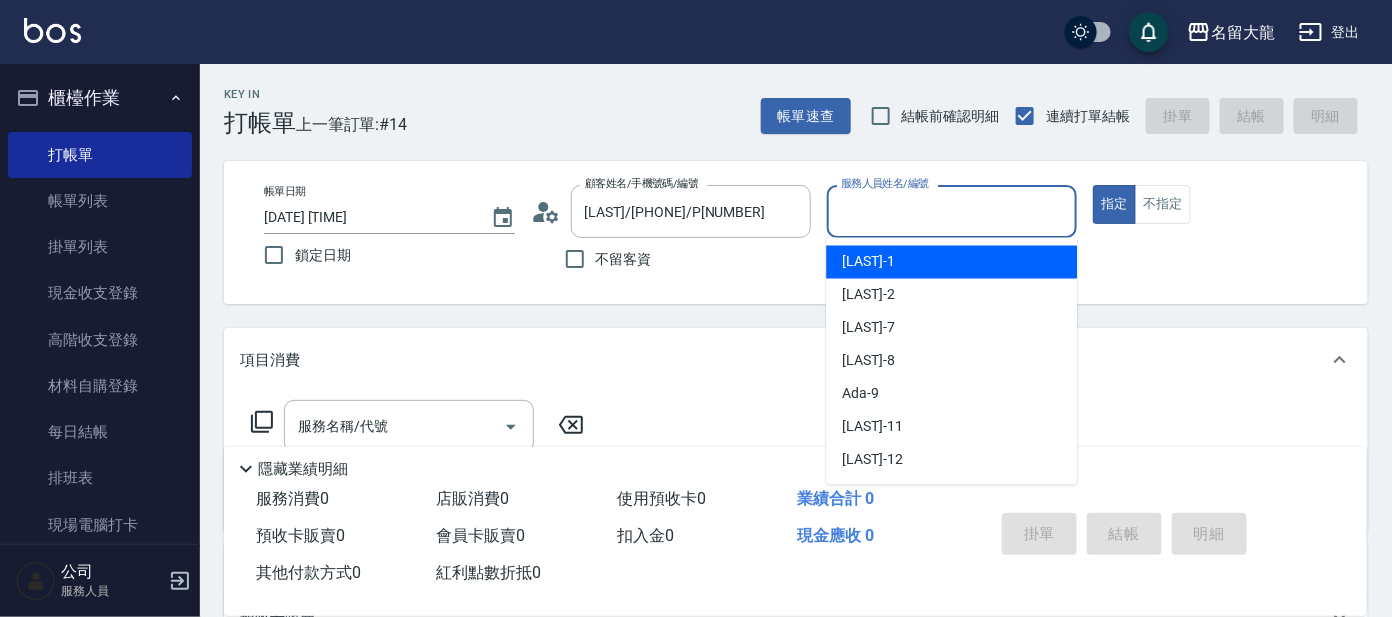 click on "服務人員姓名/編號" at bounding box center (952, 211) 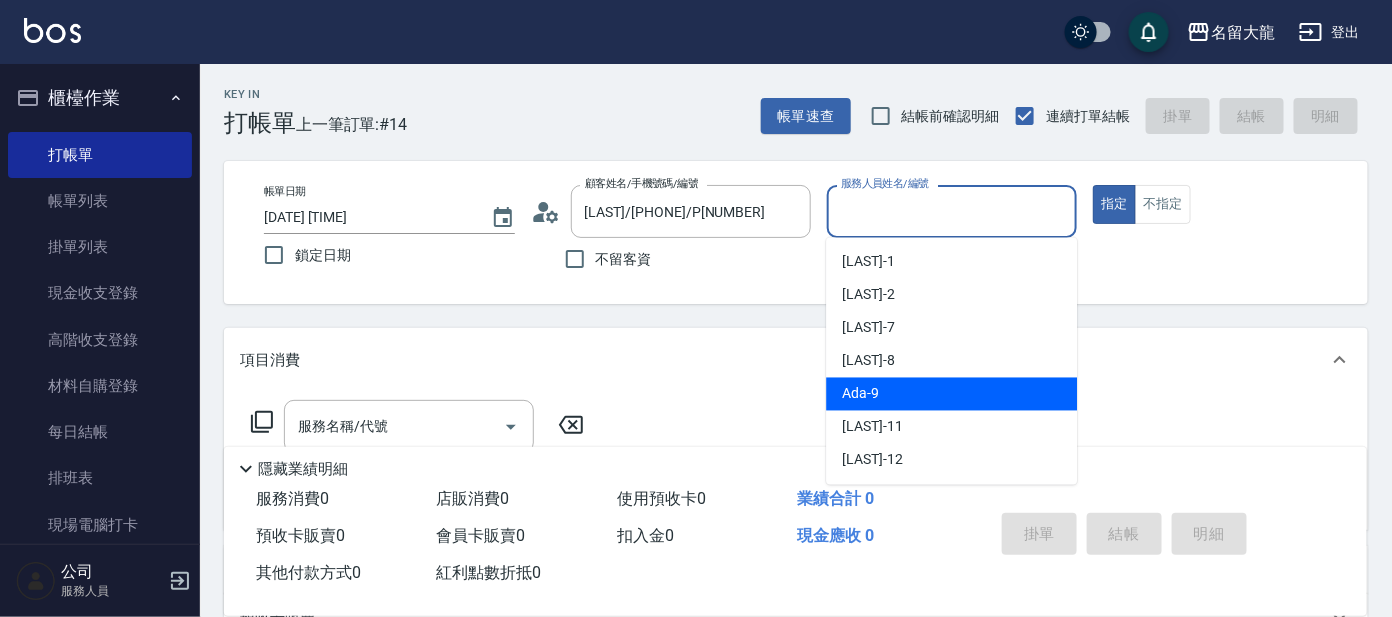 click on "Ada -[NUMBER]" at bounding box center (951, 394) 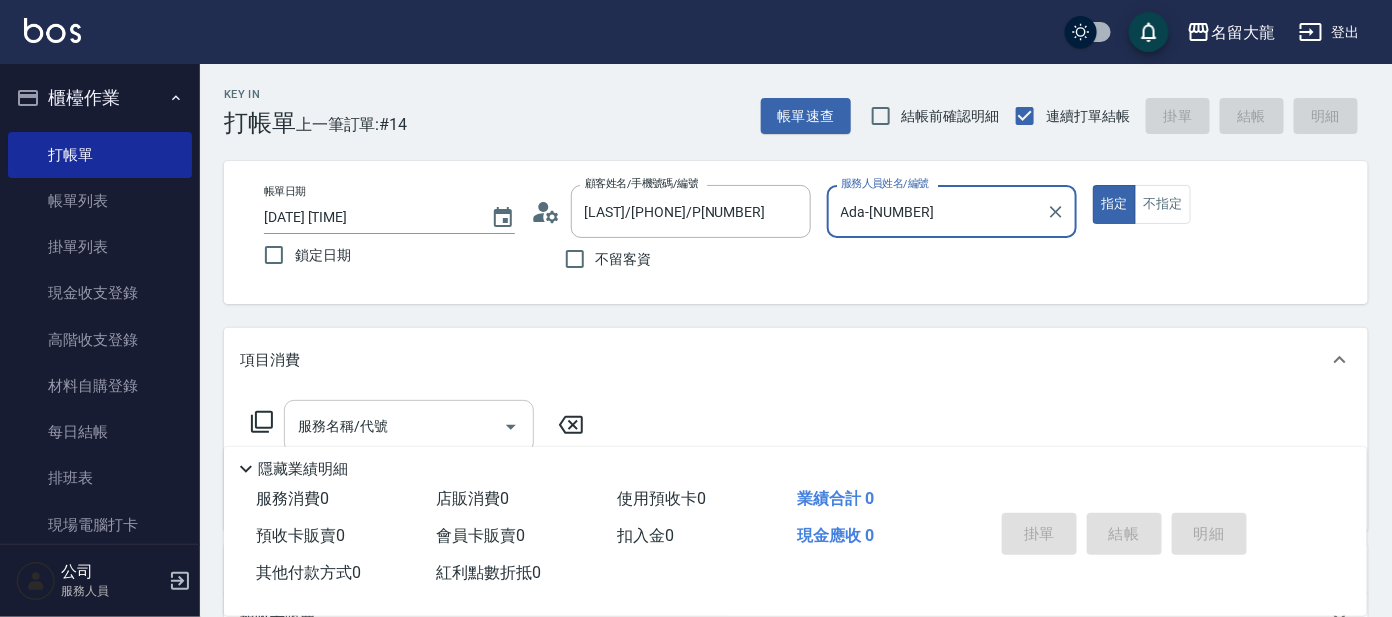 click on "服務名稱/代號" at bounding box center (394, 426) 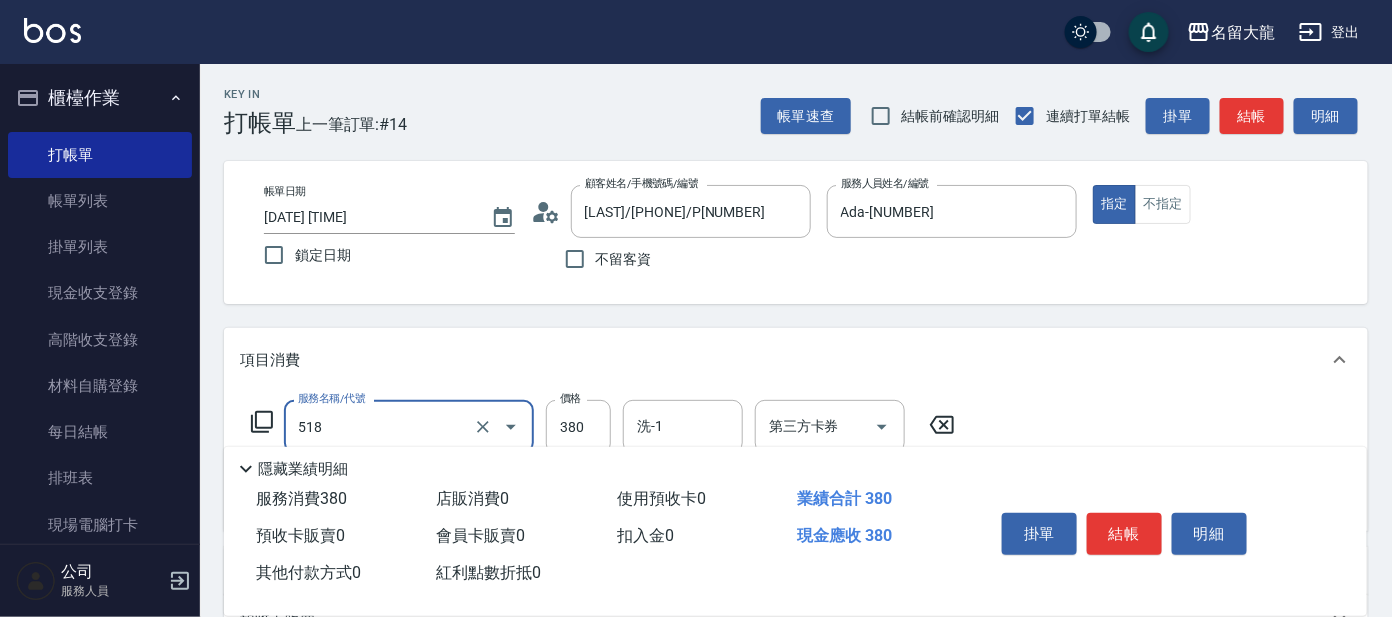 type on "舒壓+洗髮+養髮([NUMBER])" 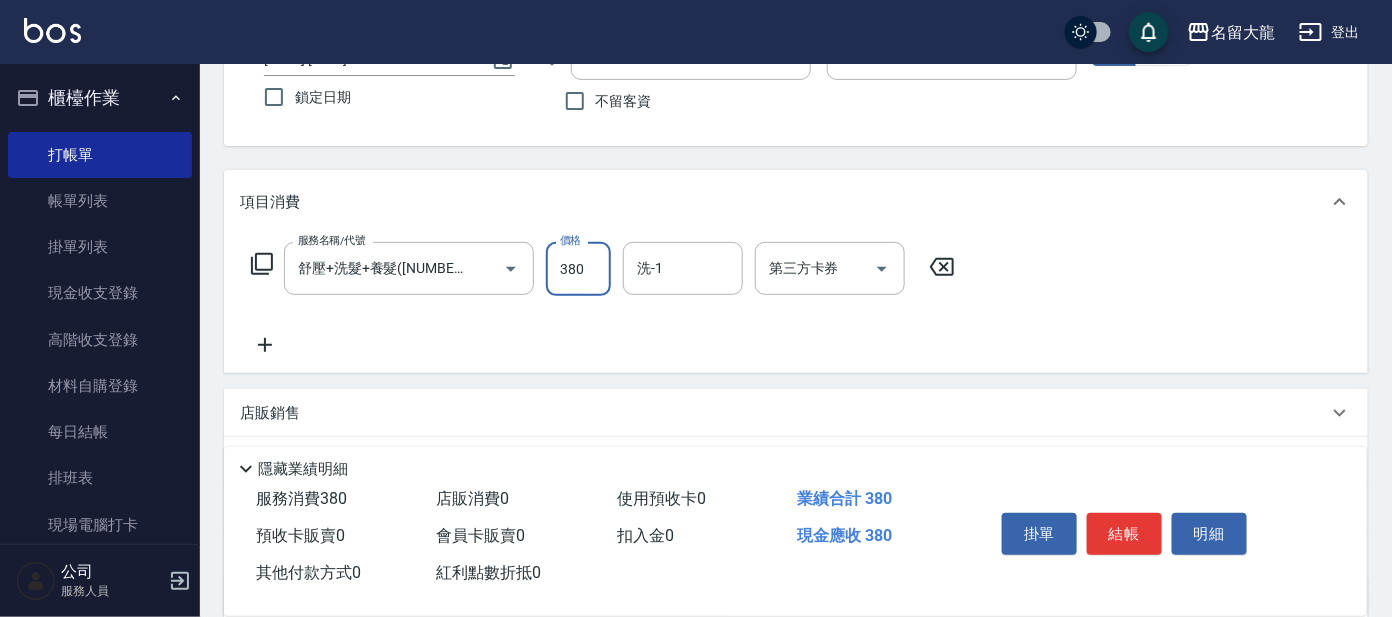 scroll, scrollTop: 357, scrollLeft: 0, axis: vertical 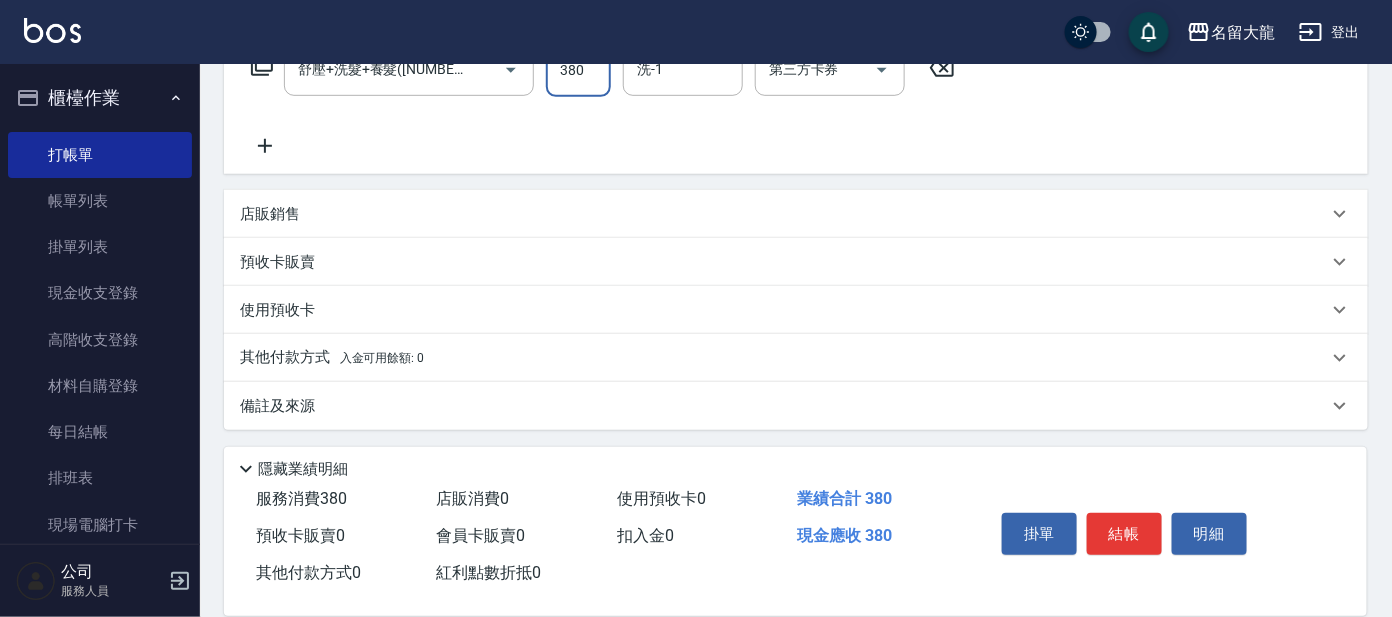 click 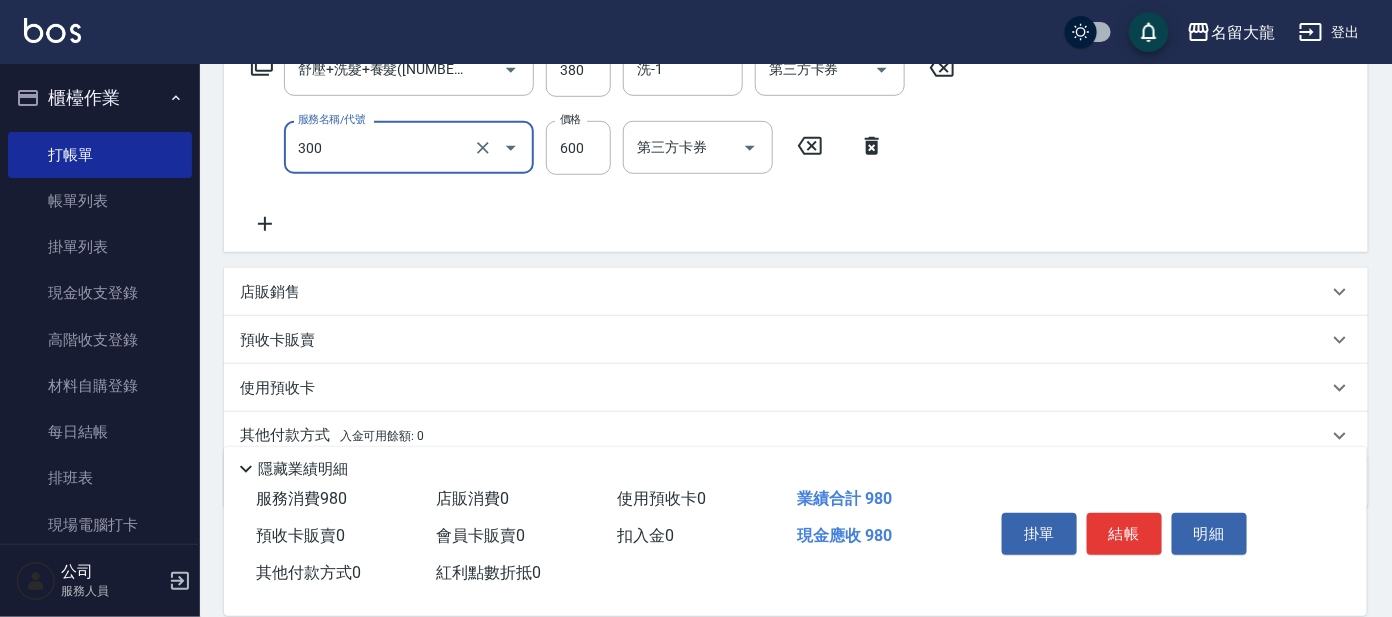 type on "剪髮 講師級設計師([PRICE])" 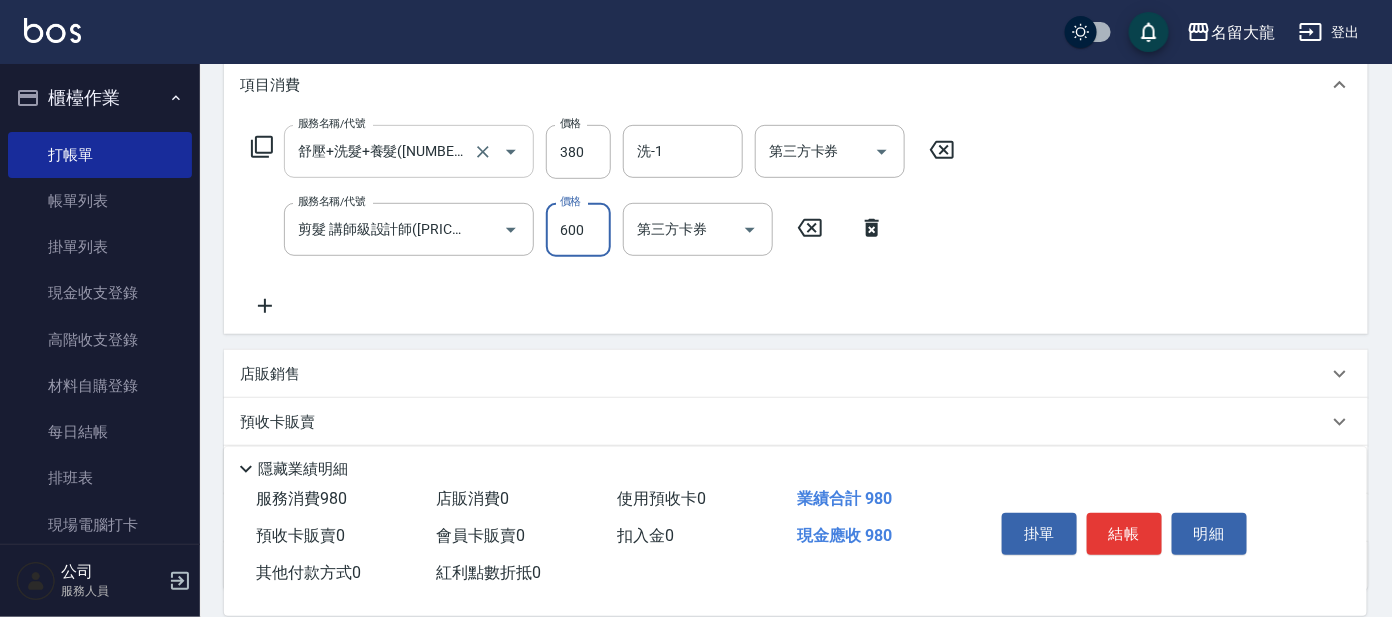 scroll, scrollTop: 232, scrollLeft: 0, axis: vertical 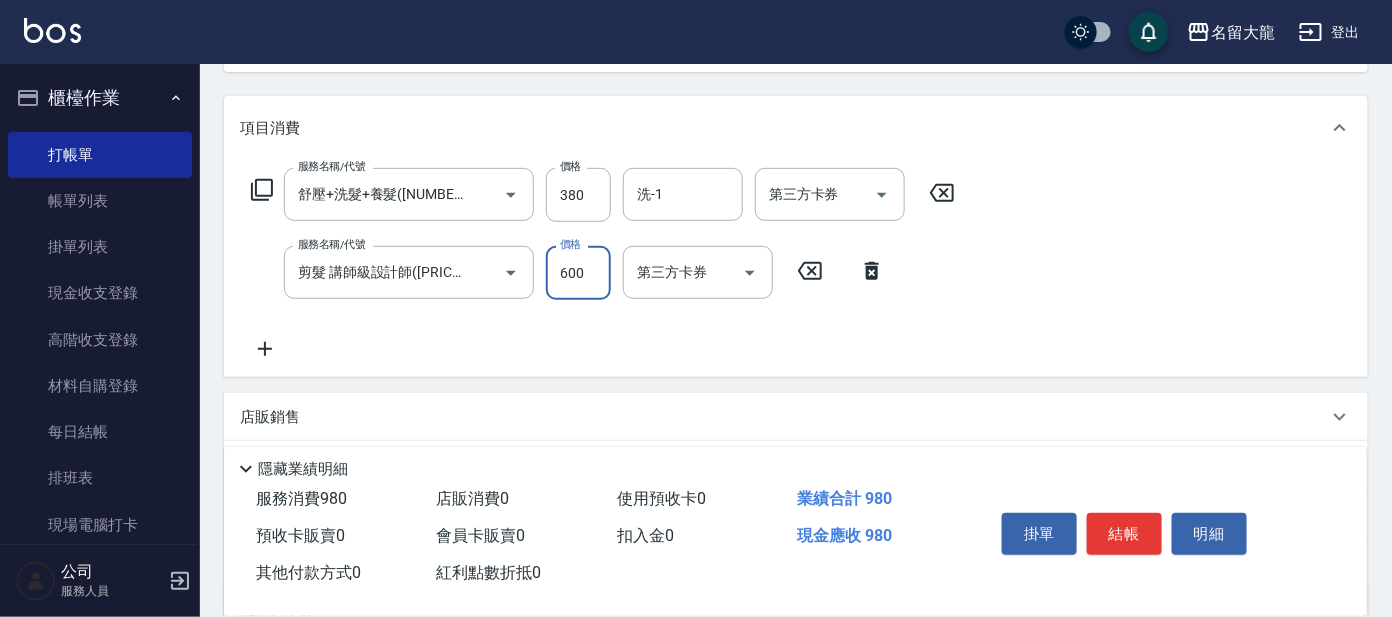 click 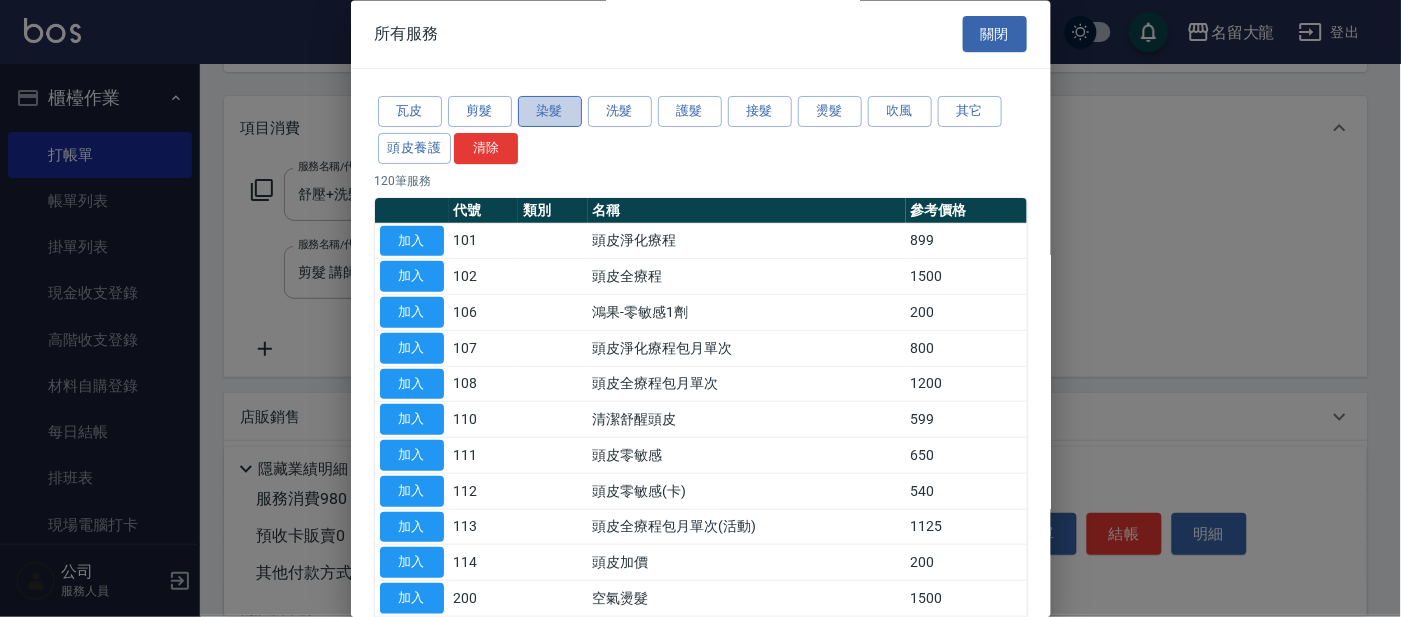 click on "染髮" at bounding box center [550, 112] 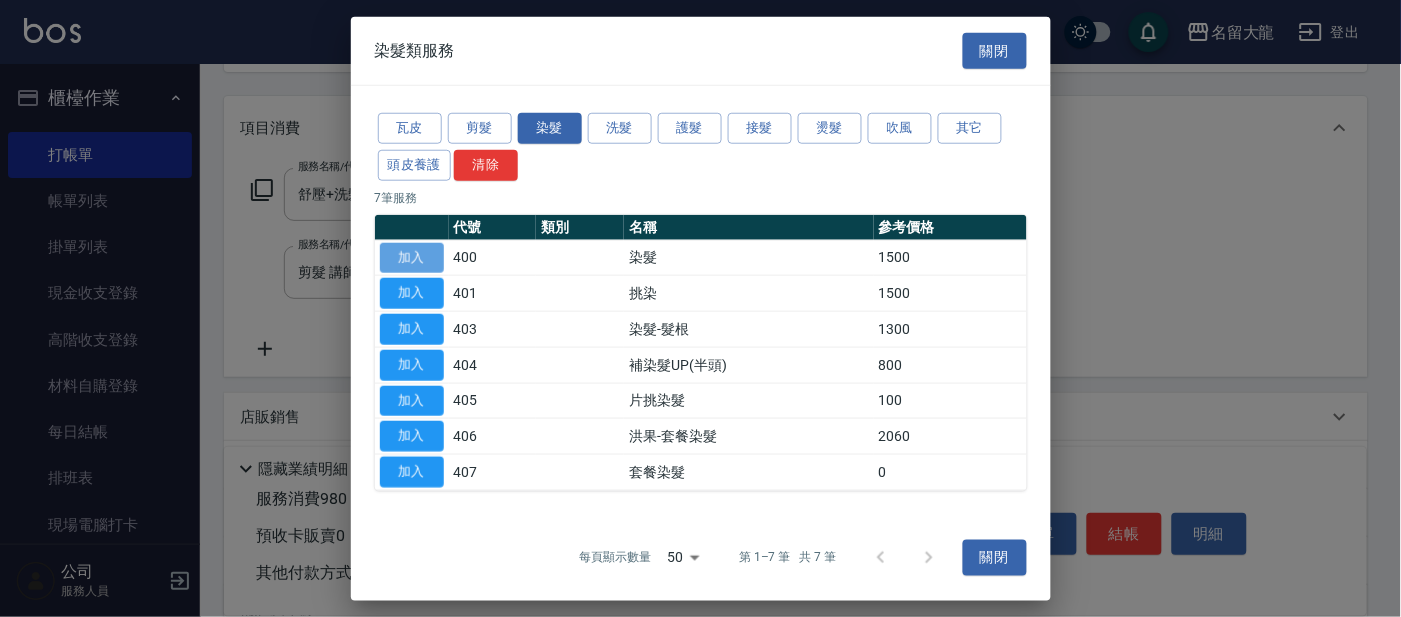 click on "加入" at bounding box center (412, 257) 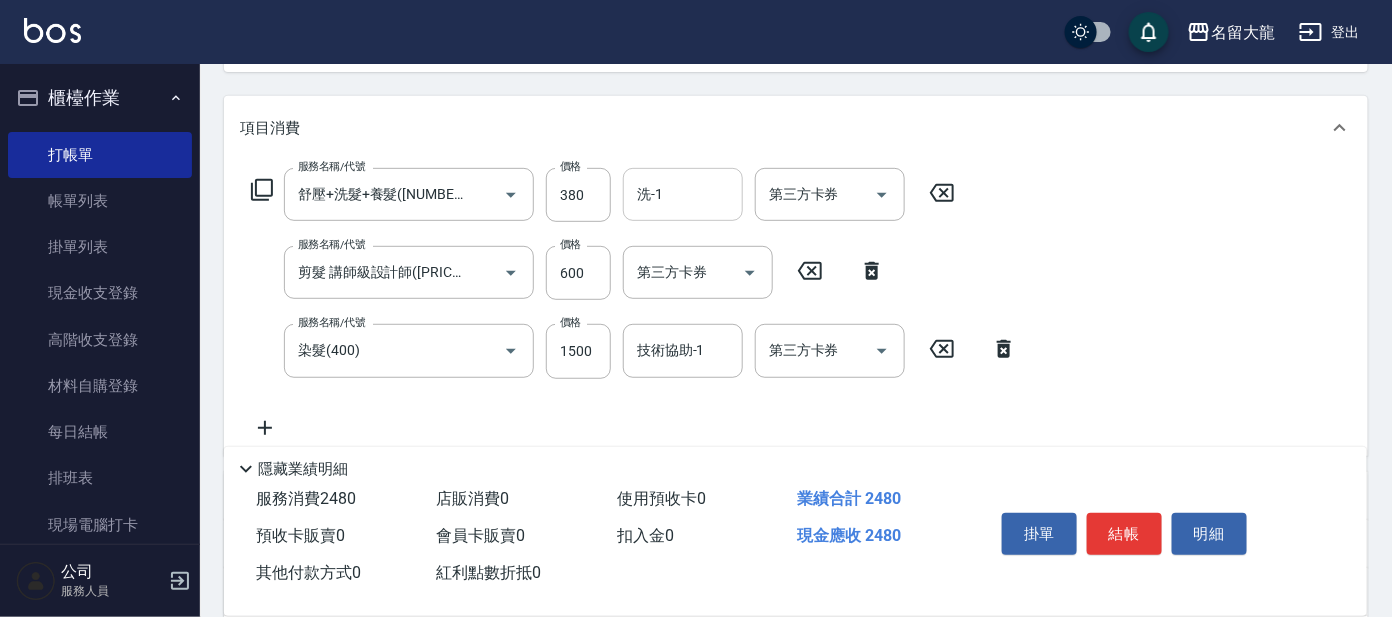 click on "洗-1" at bounding box center [683, 194] 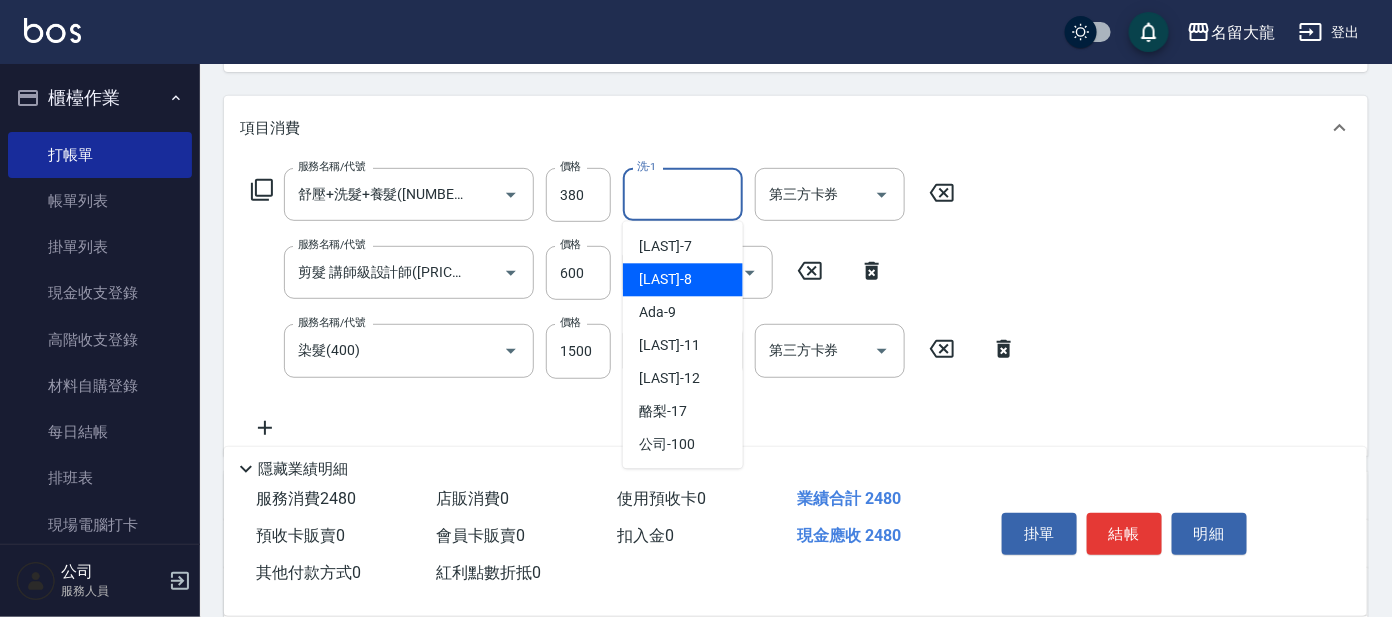 scroll, scrollTop: 99, scrollLeft: 0, axis: vertical 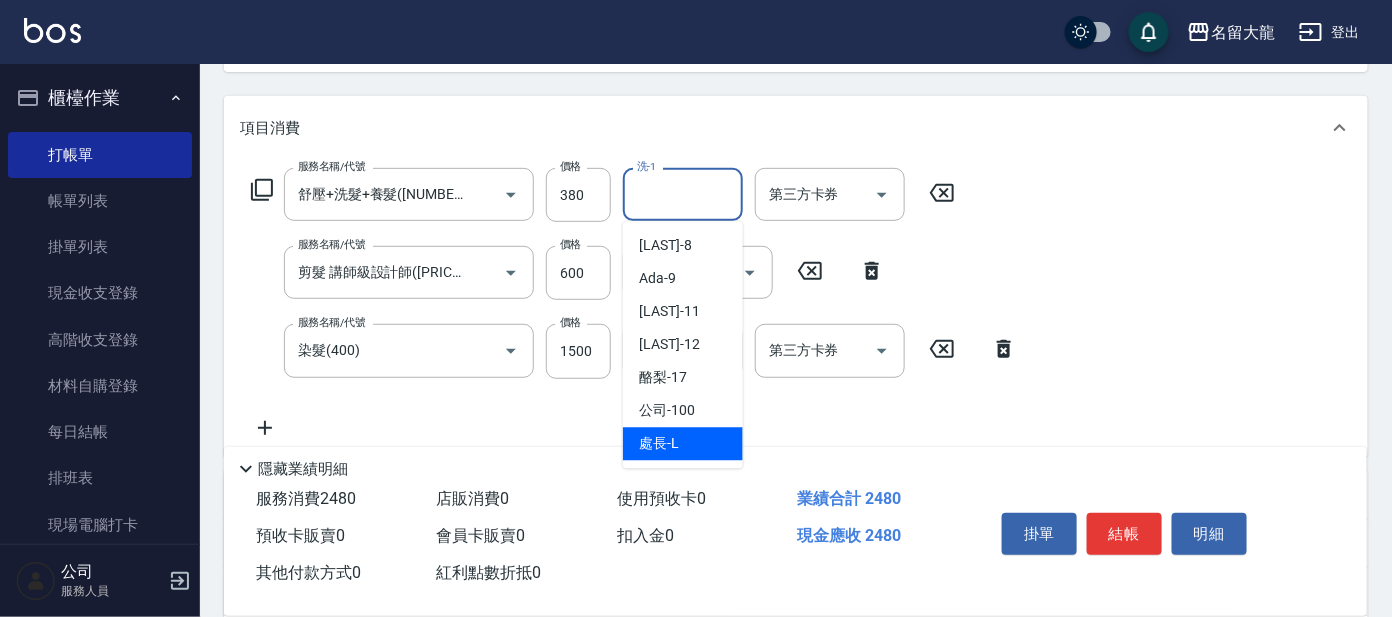 click on "處長 -L" at bounding box center [683, 444] 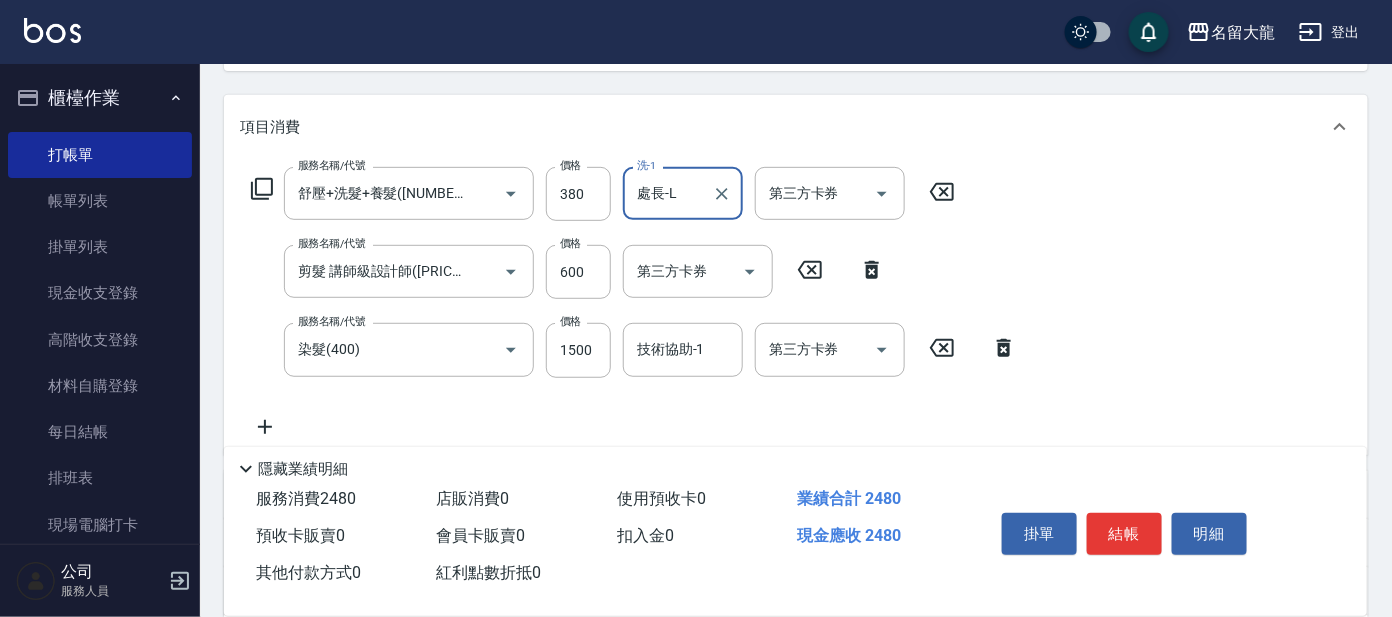 scroll, scrollTop: 249, scrollLeft: 0, axis: vertical 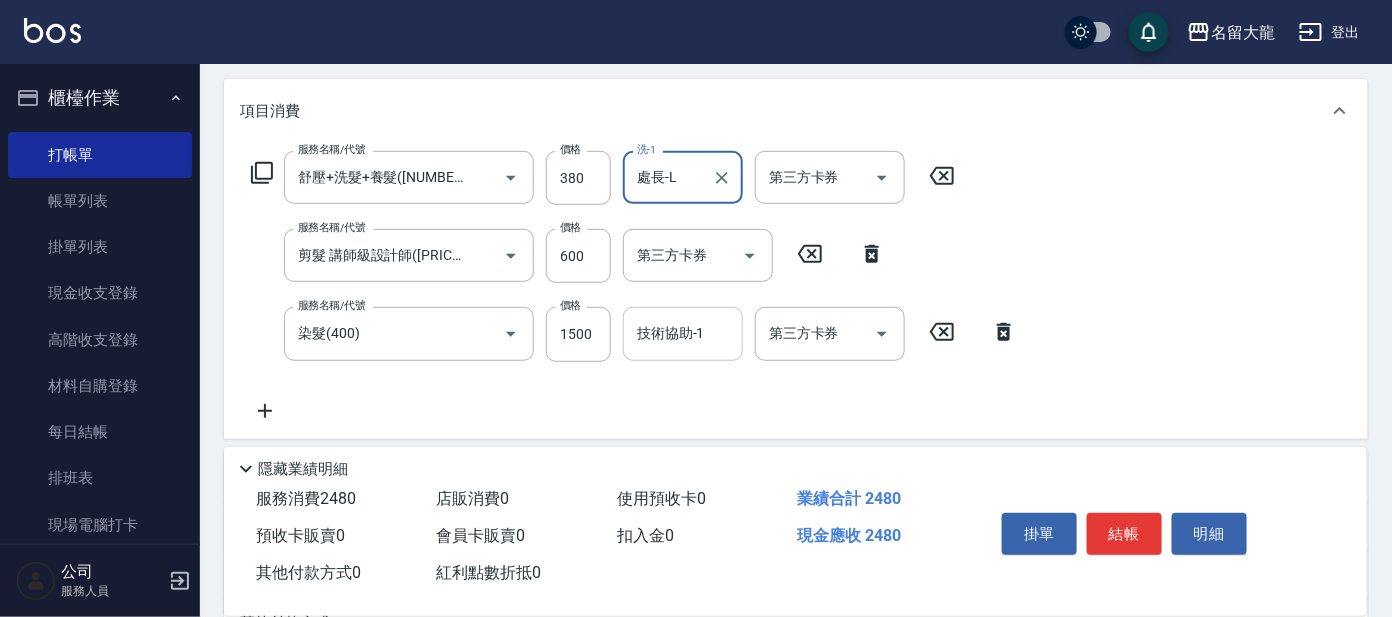 click on "技術協助-1" at bounding box center [683, 333] 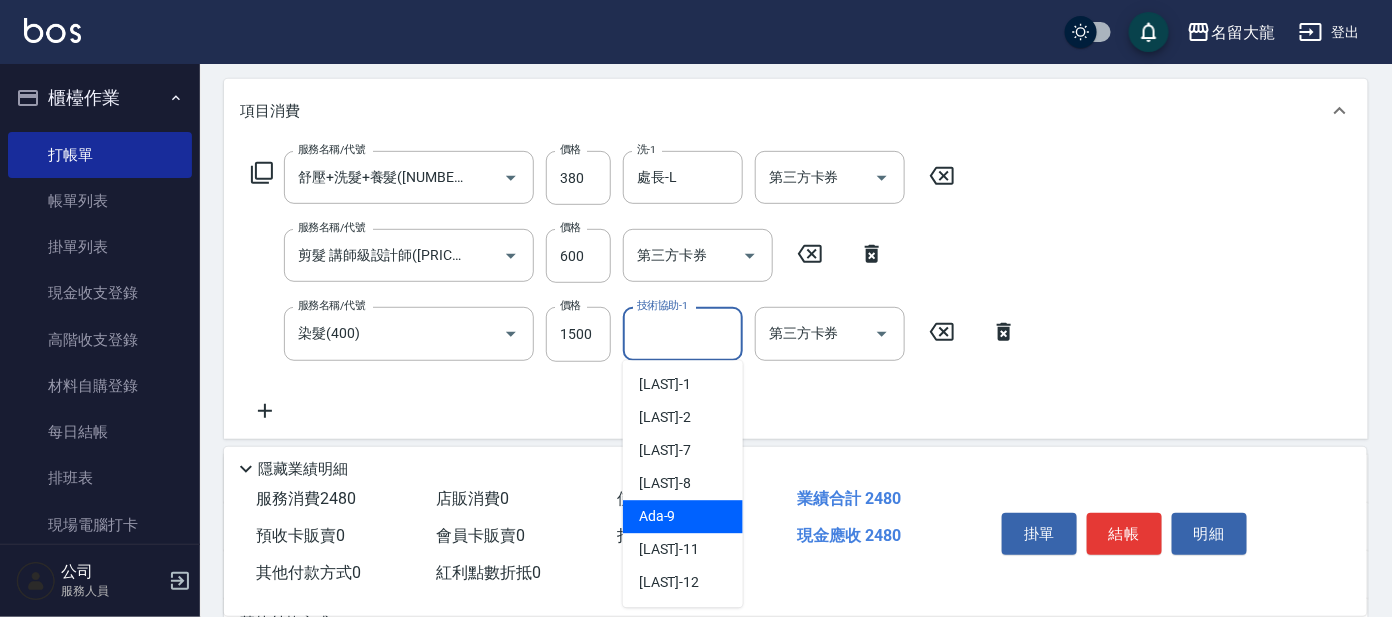 scroll, scrollTop: 99, scrollLeft: 0, axis: vertical 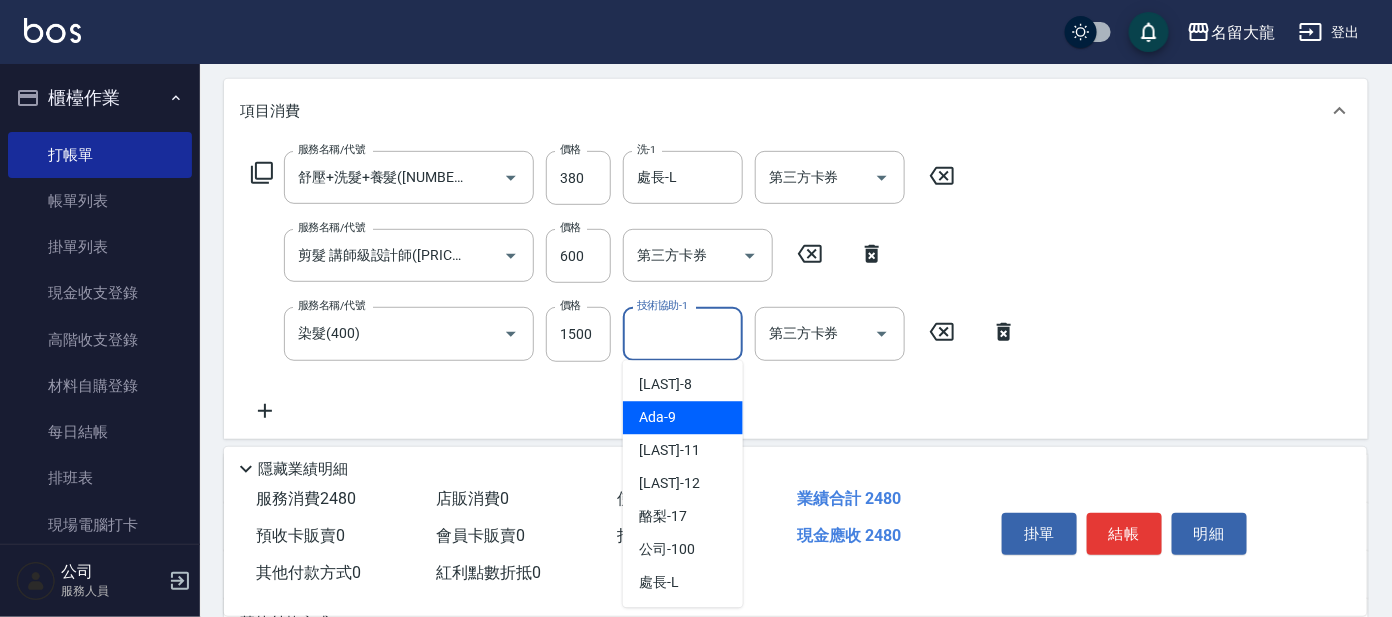 click on "Ada -[NUMBER]" at bounding box center [683, 418] 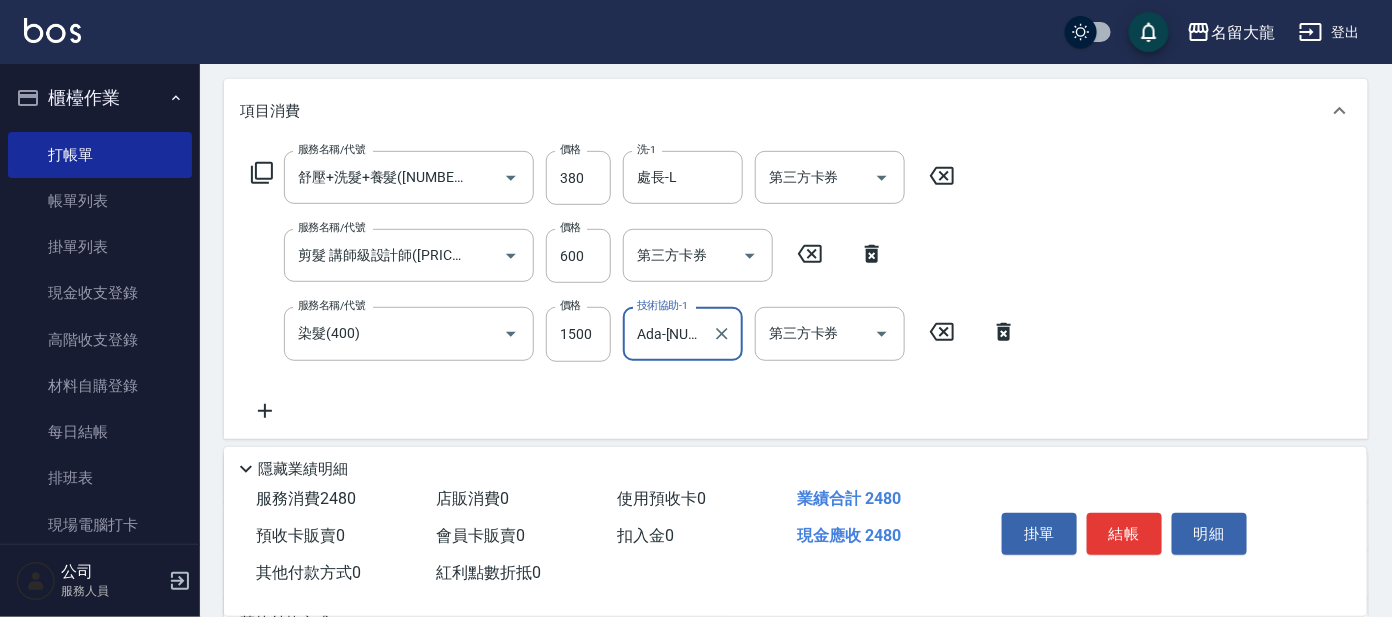 click on "服務名稱/代號 染髮([PRICE]) 服務名稱/代號 價格 [PRICE] 技術協助-1 Ada-[NUMBER] 技術協助-1 第三方卡券 第三方卡券" at bounding box center [634, 334] 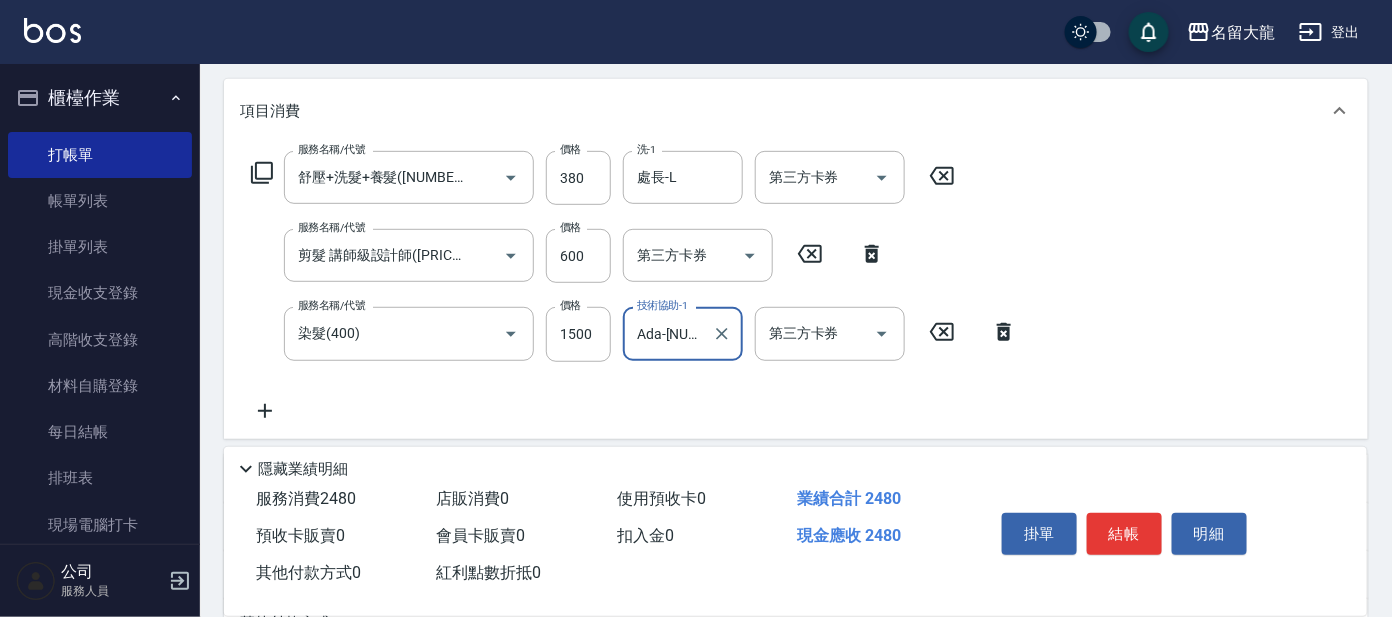 click 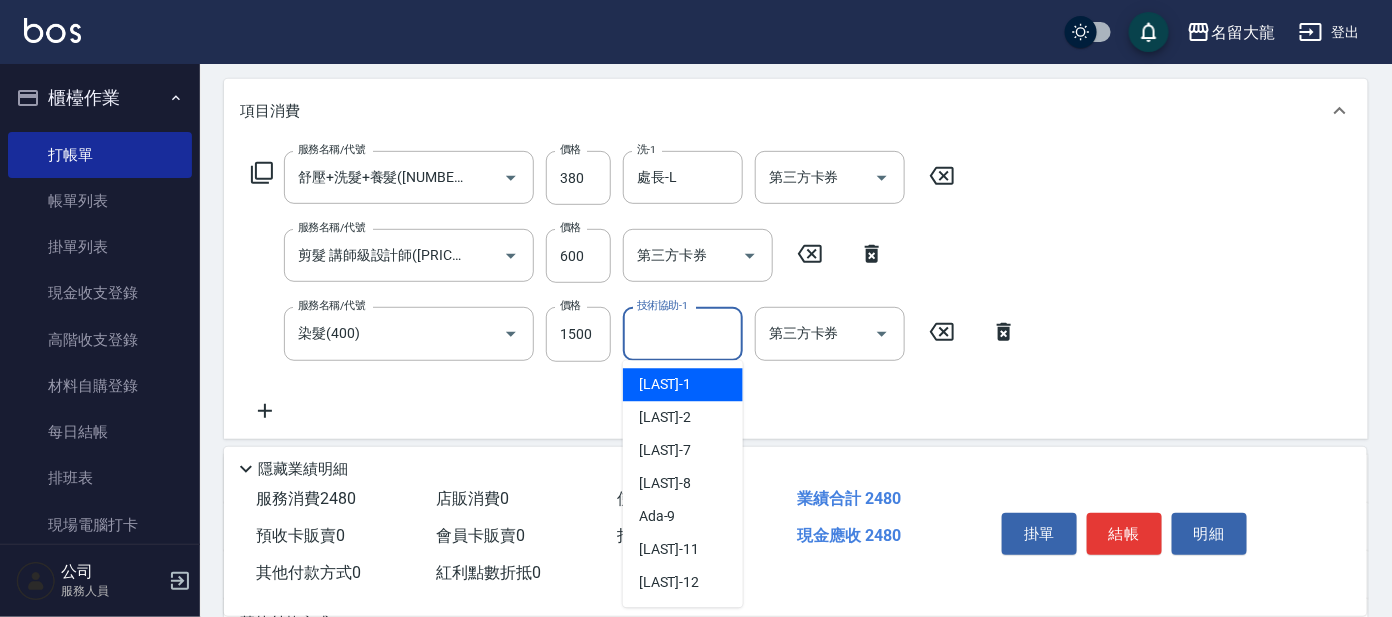 click on "技術協助-1" at bounding box center (683, 333) 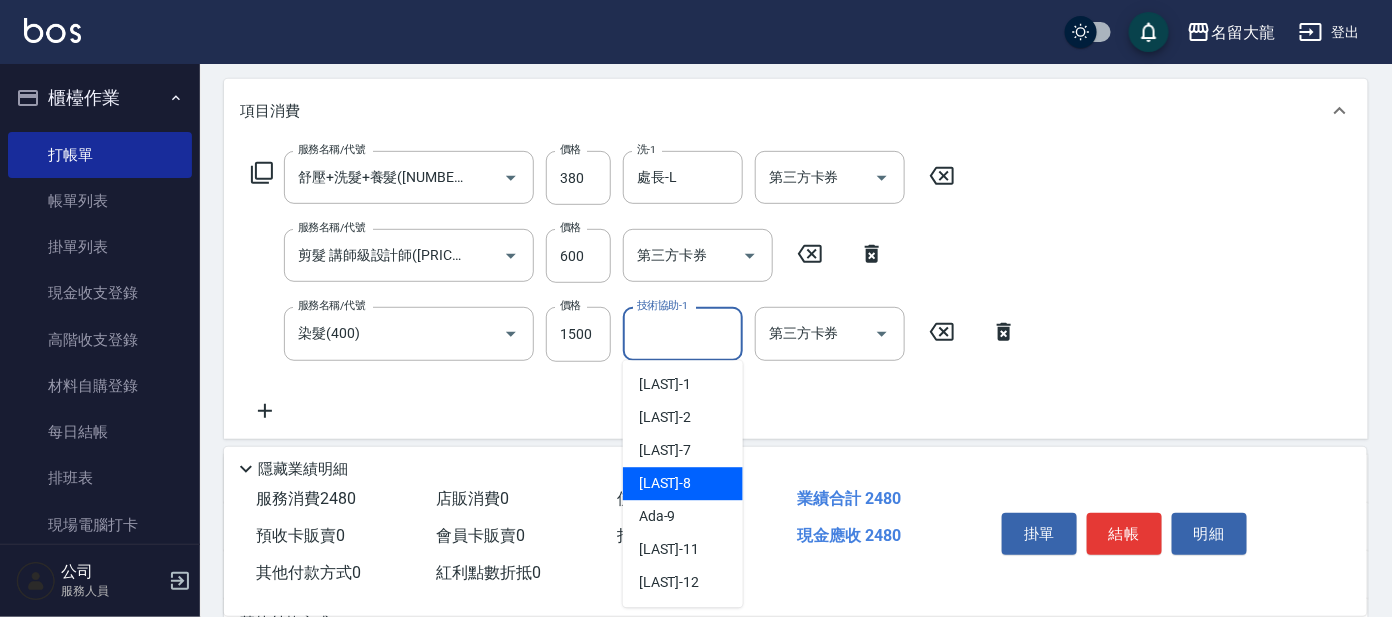 scroll, scrollTop: 99, scrollLeft: 0, axis: vertical 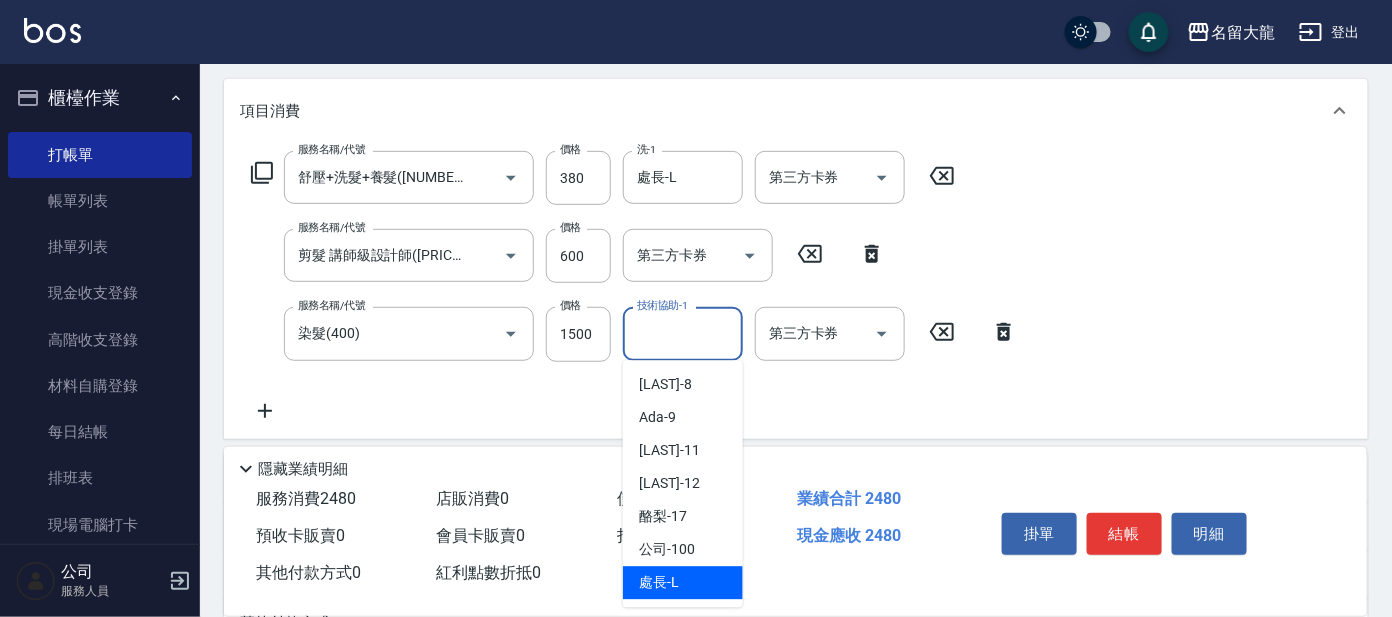click on "處長 -L" at bounding box center (659, 583) 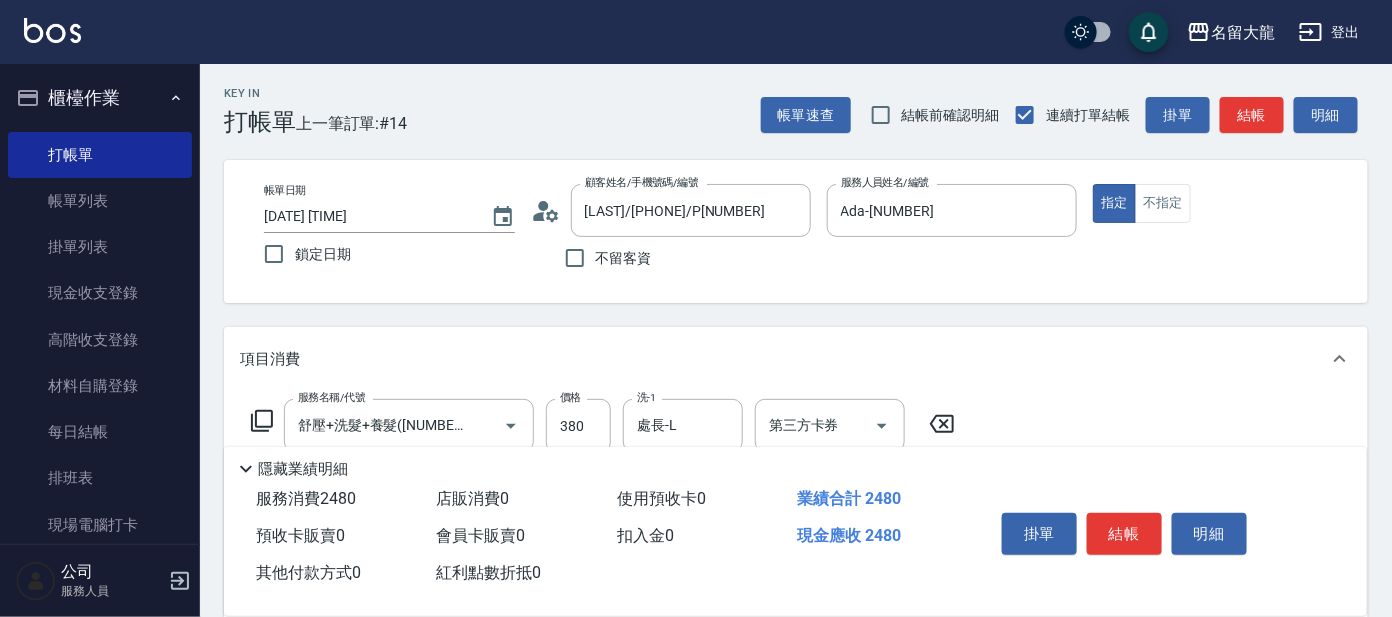 scroll, scrollTop: 0, scrollLeft: 0, axis: both 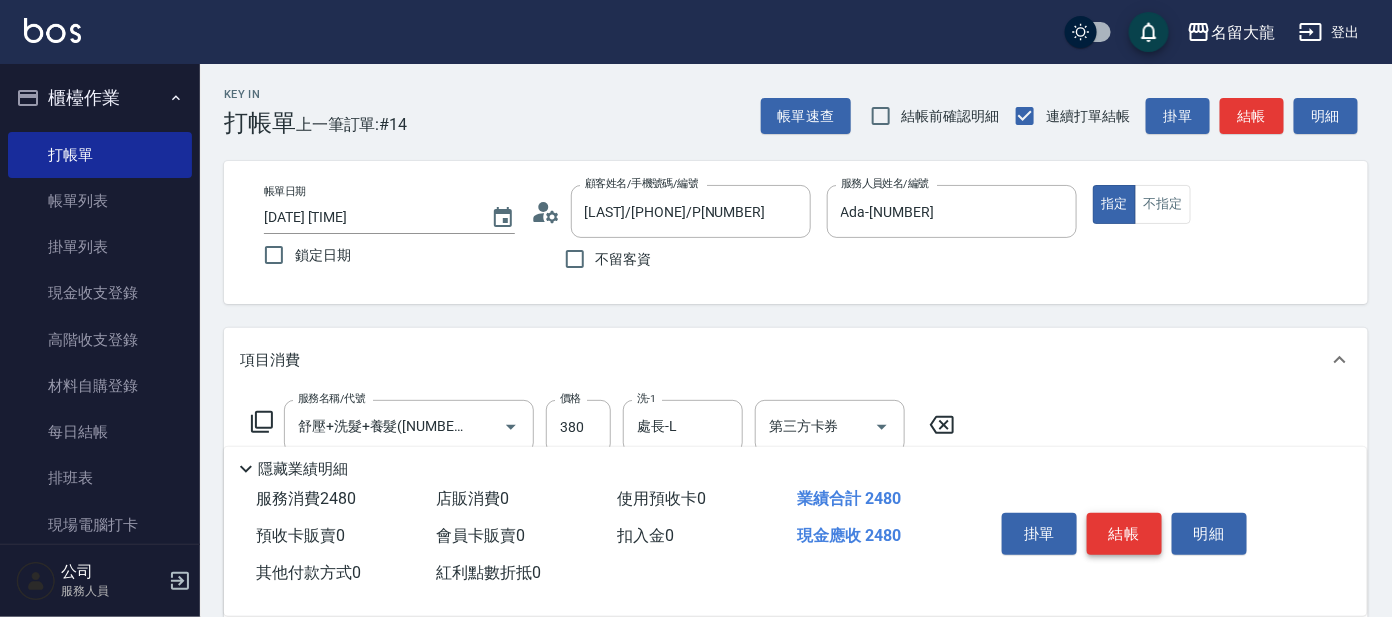 click on "結帳" at bounding box center [1124, 534] 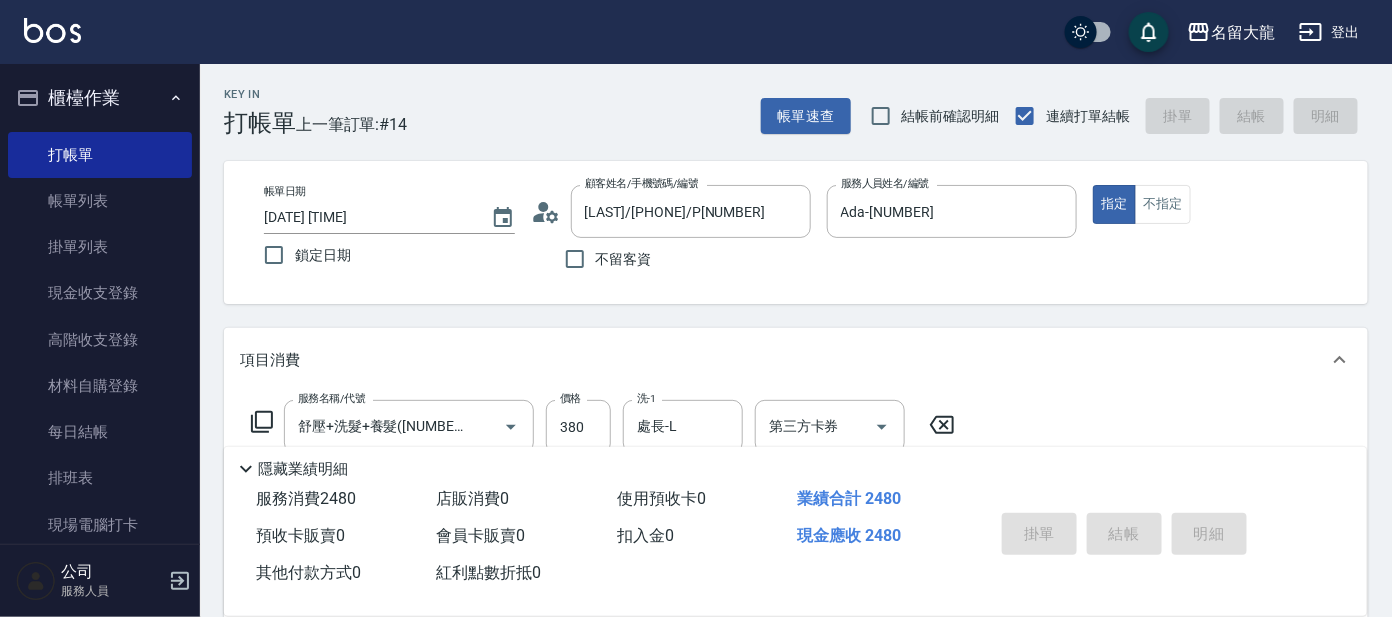 type on "[DATE] [TIME]" 